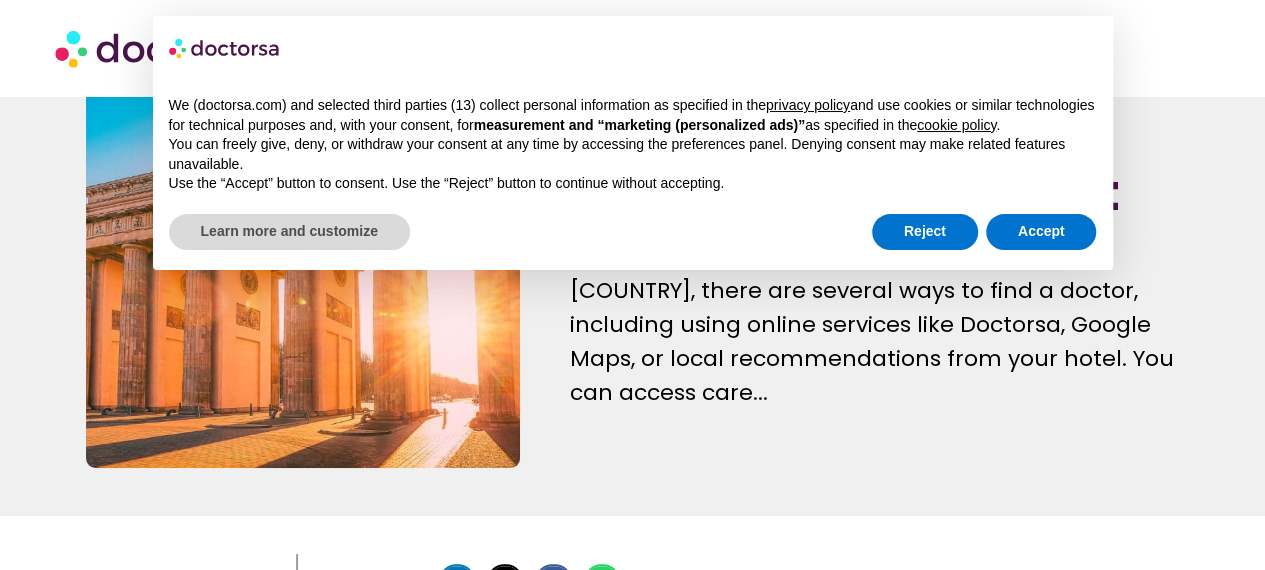 scroll, scrollTop: 95, scrollLeft: 0, axis: vertical 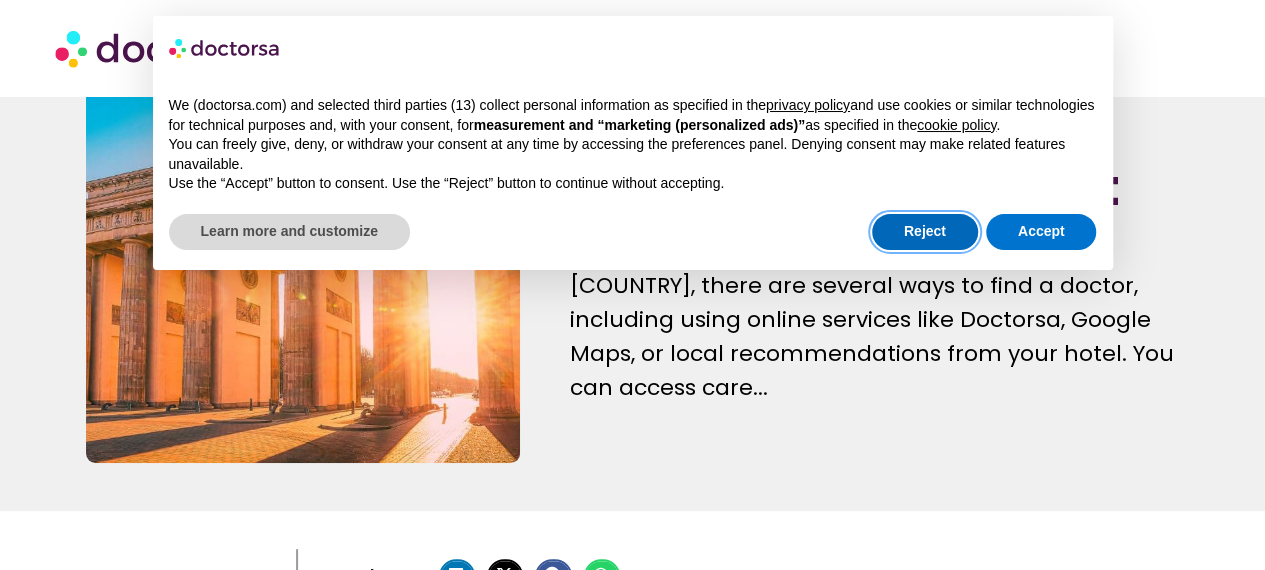 click on "Reject" at bounding box center (925, 232) 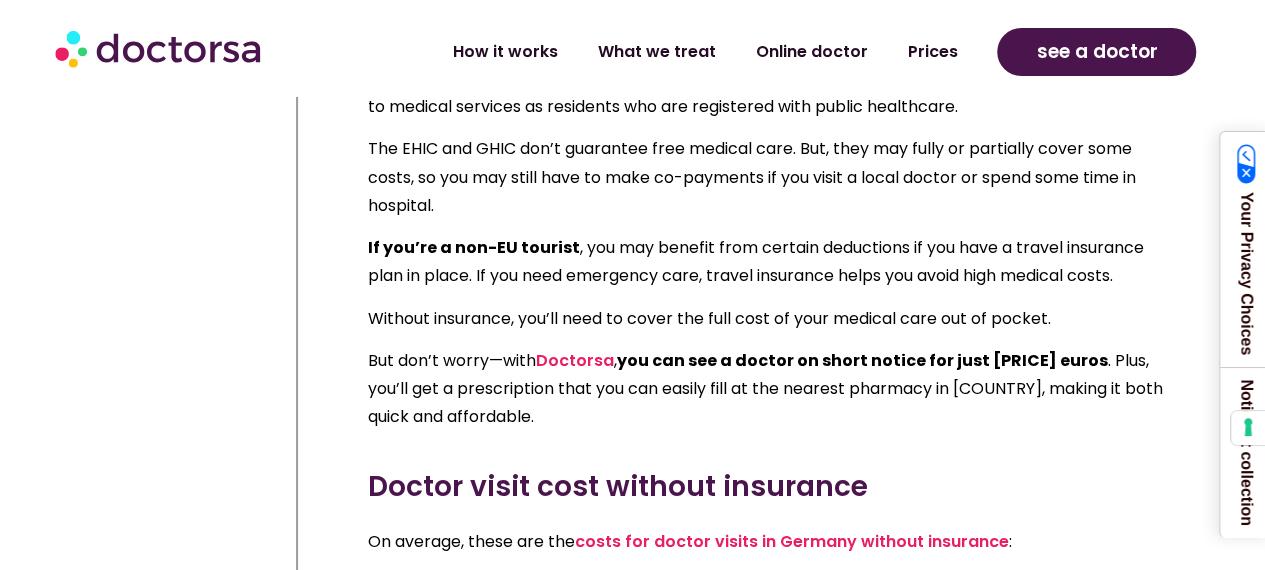scroll, scrollTop: 1734, scrollLeft: 0, axis: vertical 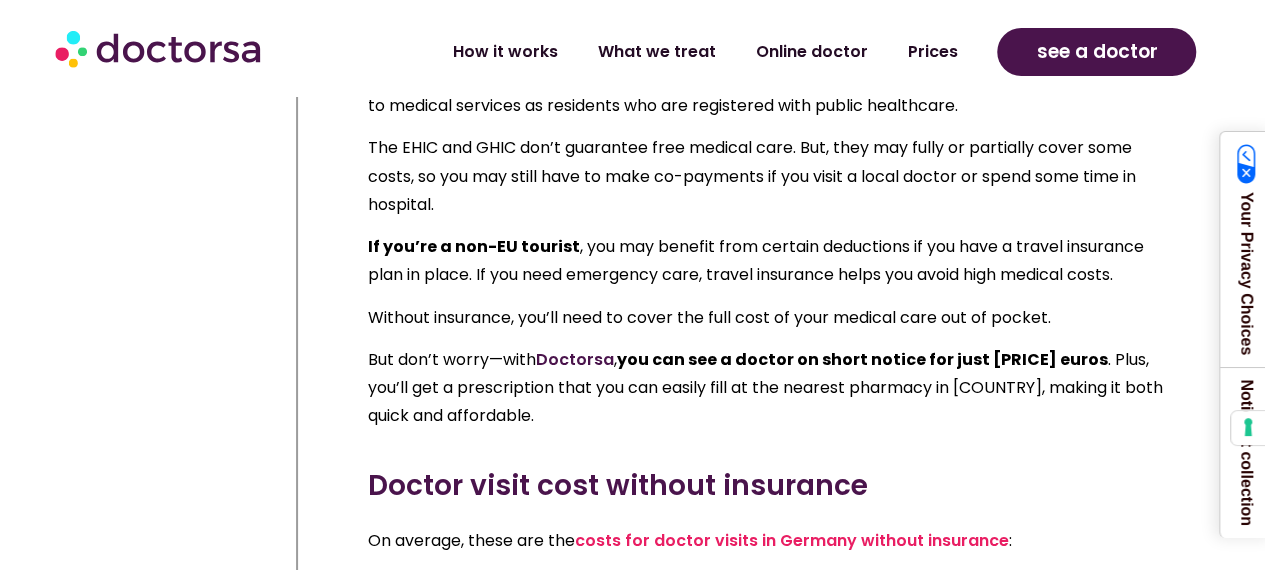 click on "Doctorsa" at bounding box center [575, 358] 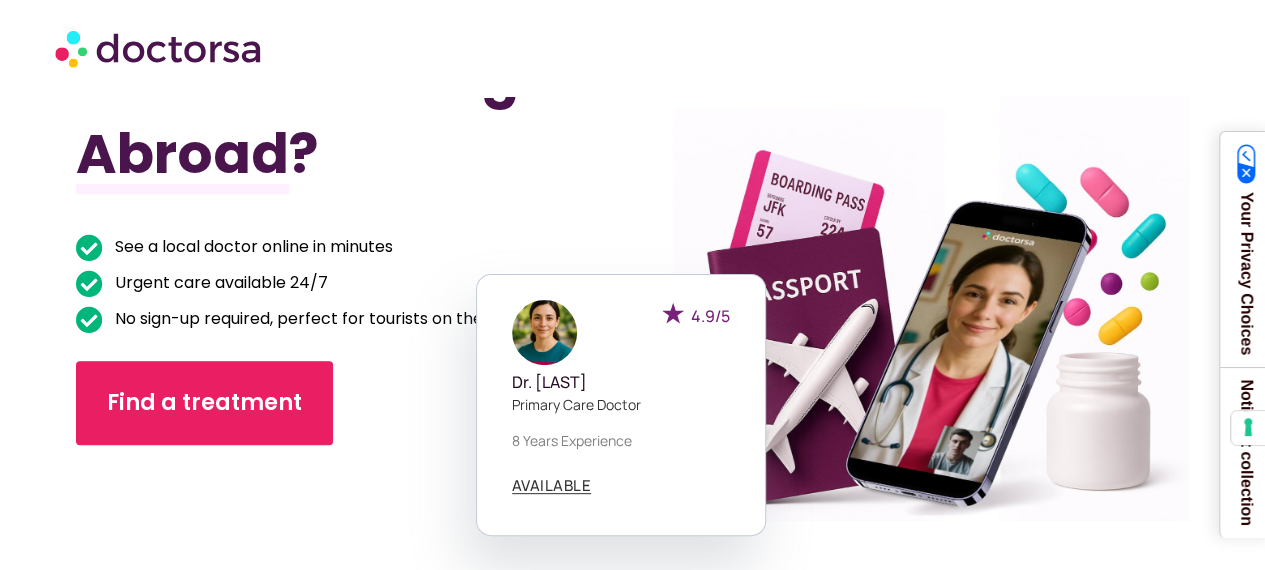 scroll, scrollTop: 138, scrollLeft: 0, axis: vertical 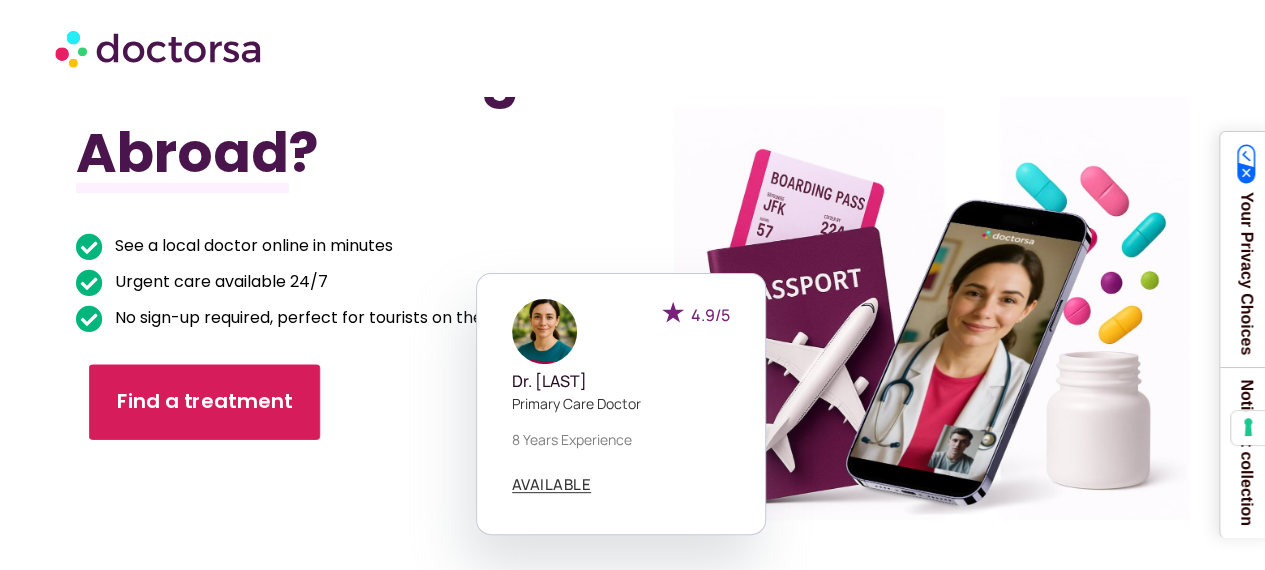 click on "Find a treatment" at bounding box center [205, 402] 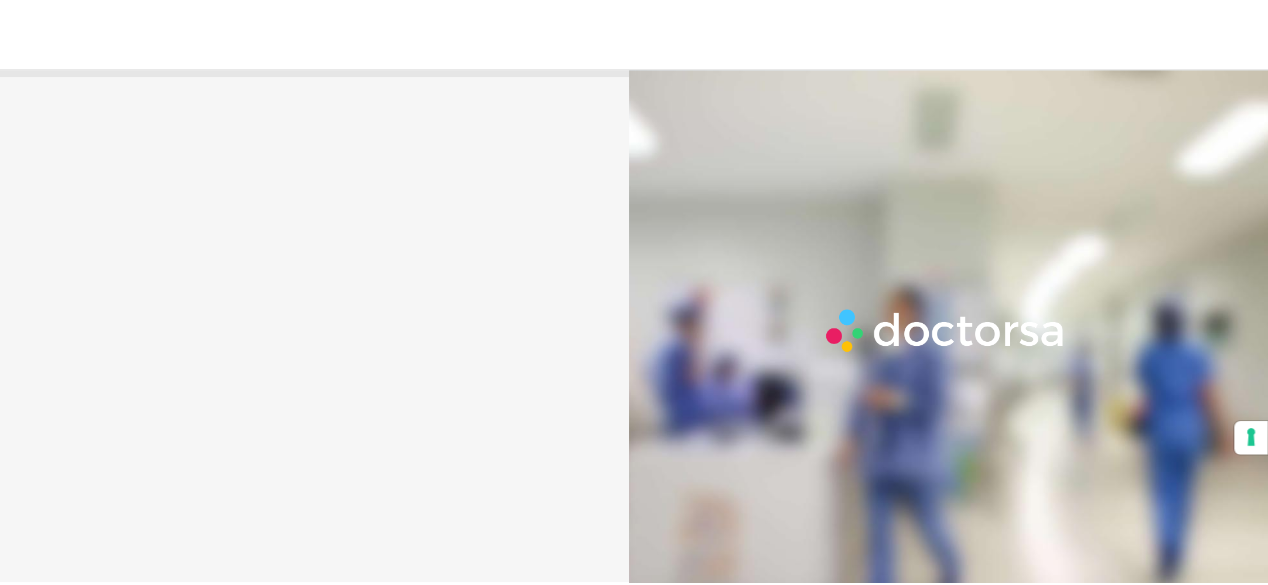 scroll, scrollTop: 0, scrollLeft: 0, axis: both 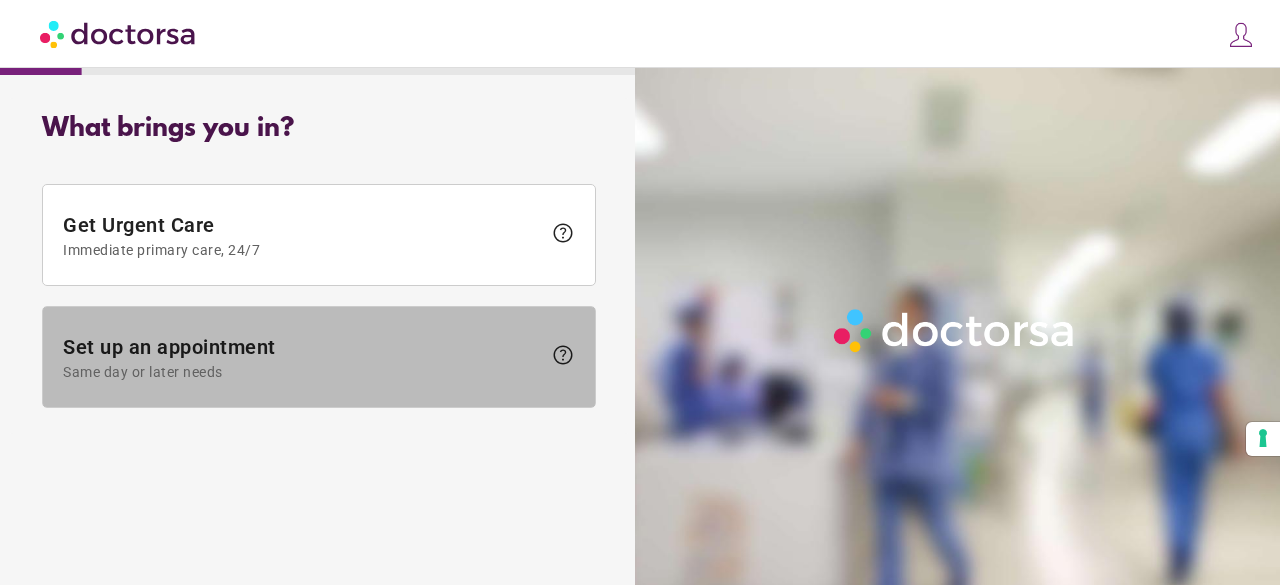 click on "Same day or later needs" at bounding box center (302, 372) 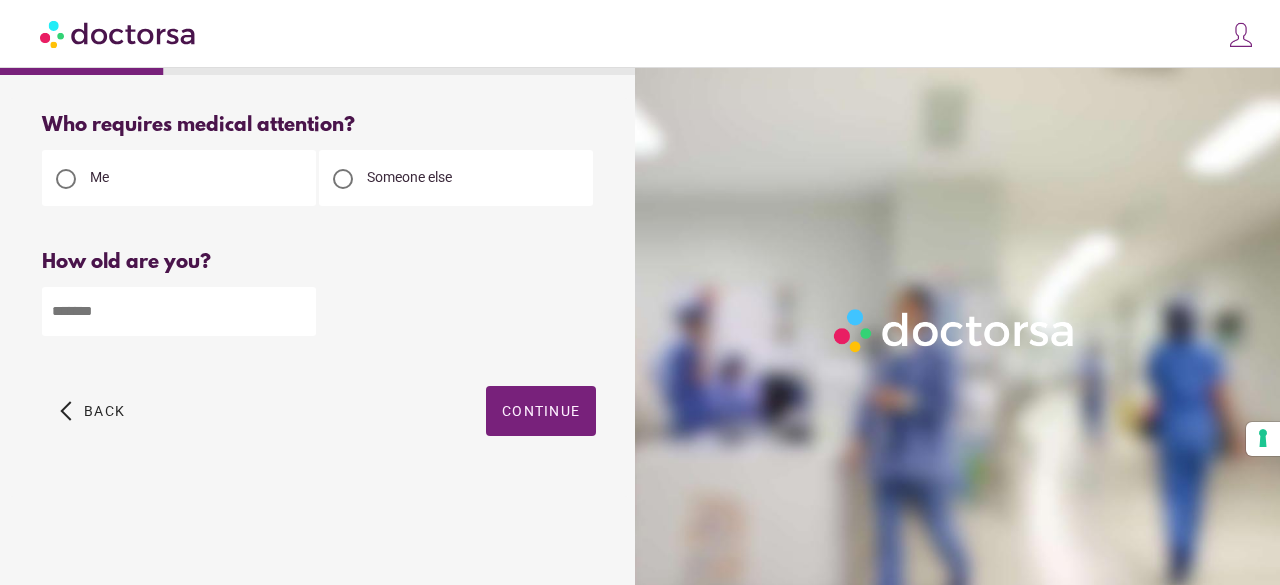 click at bounding box center (179, 311) 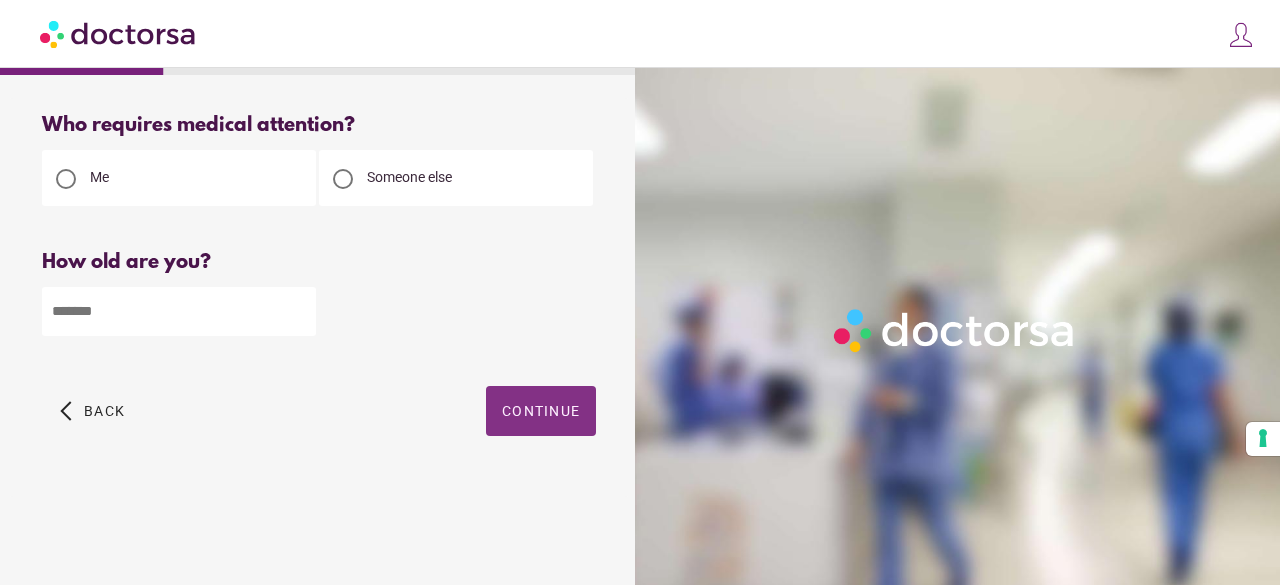type on "**" 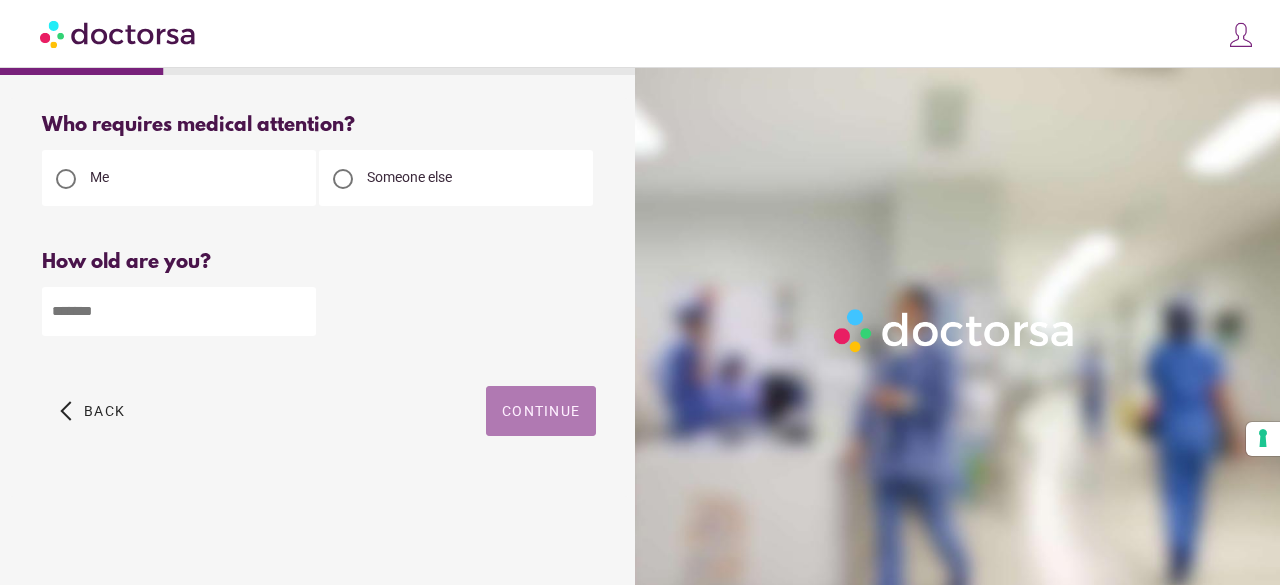 click at bounding box center [541, 411] 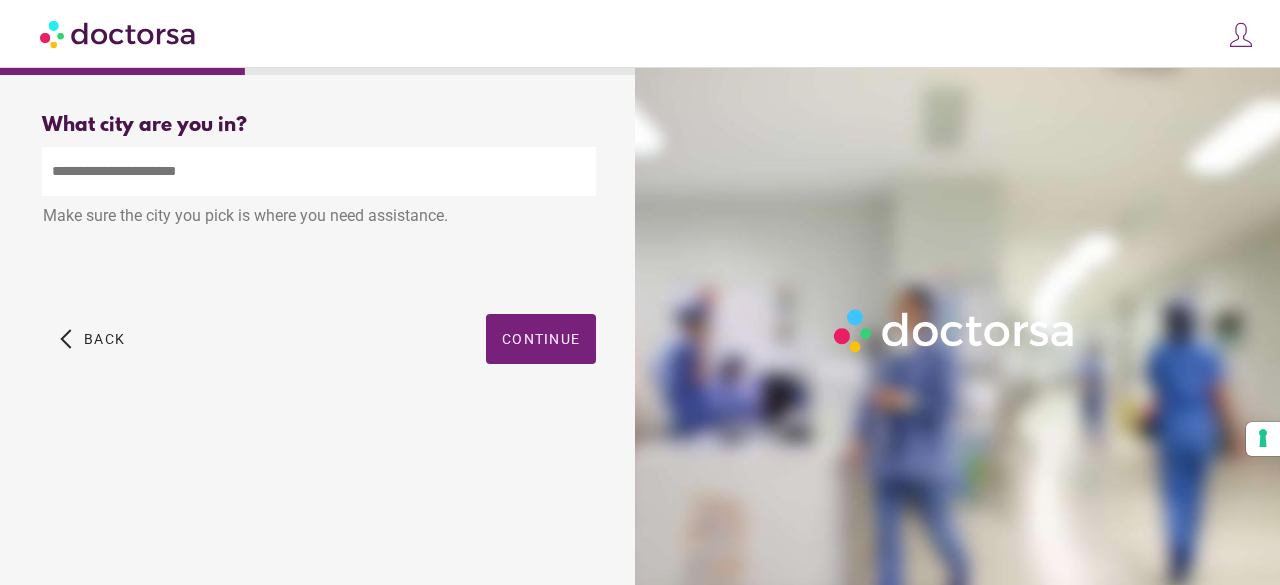 click at bounding box center [319, 171] 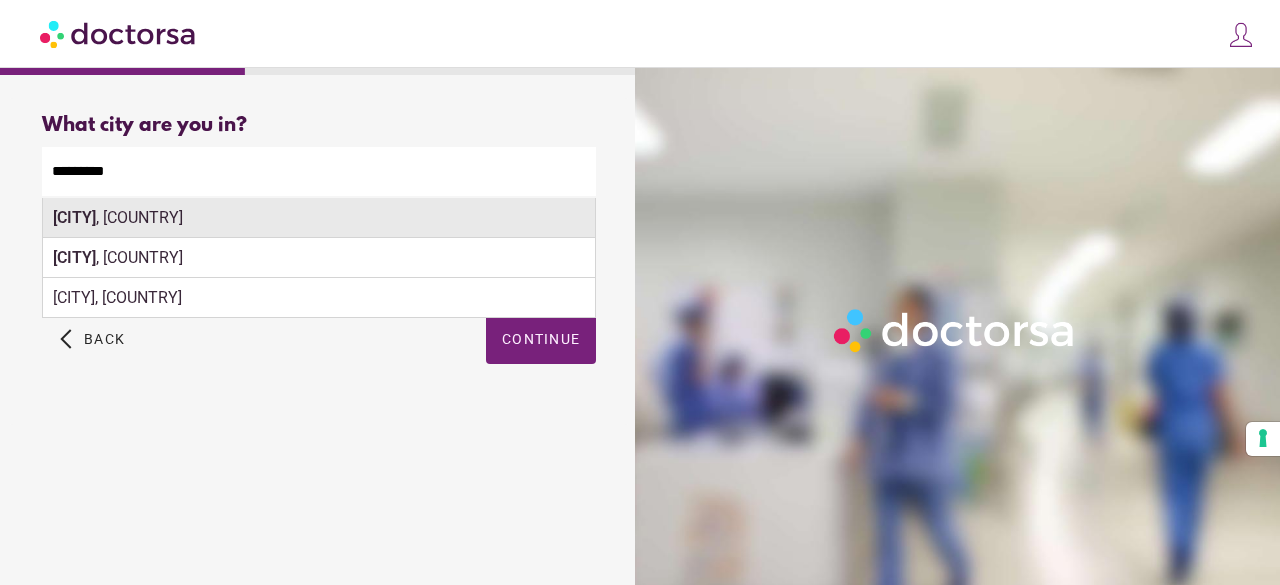 type on "*********" 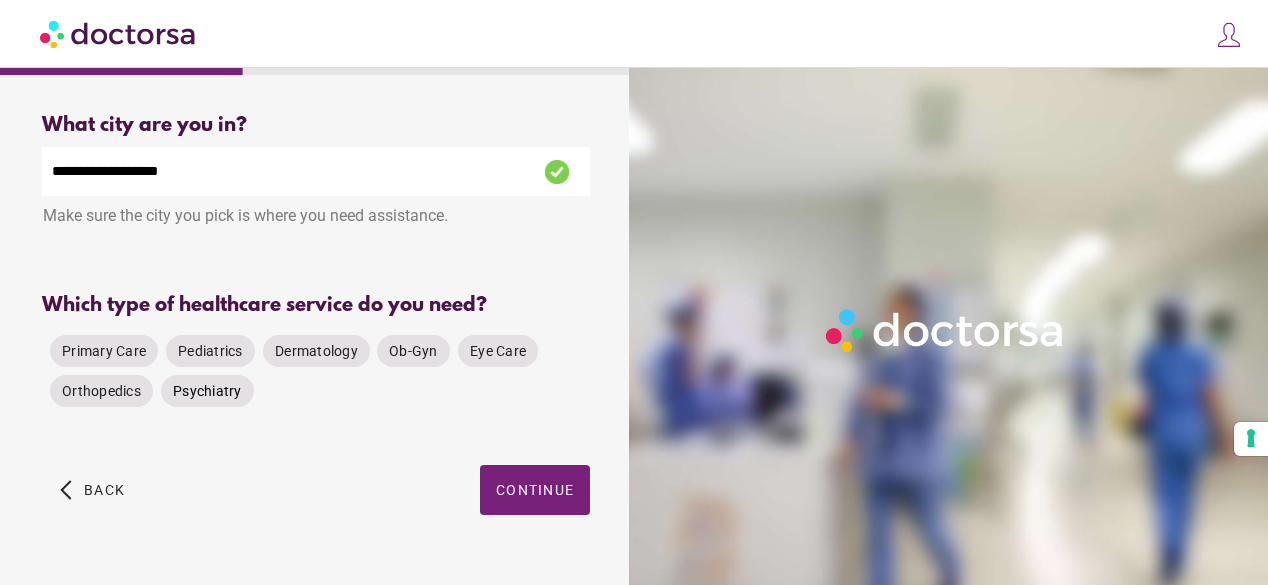 click on "Psychiatry" at bounding box center (104, 351) 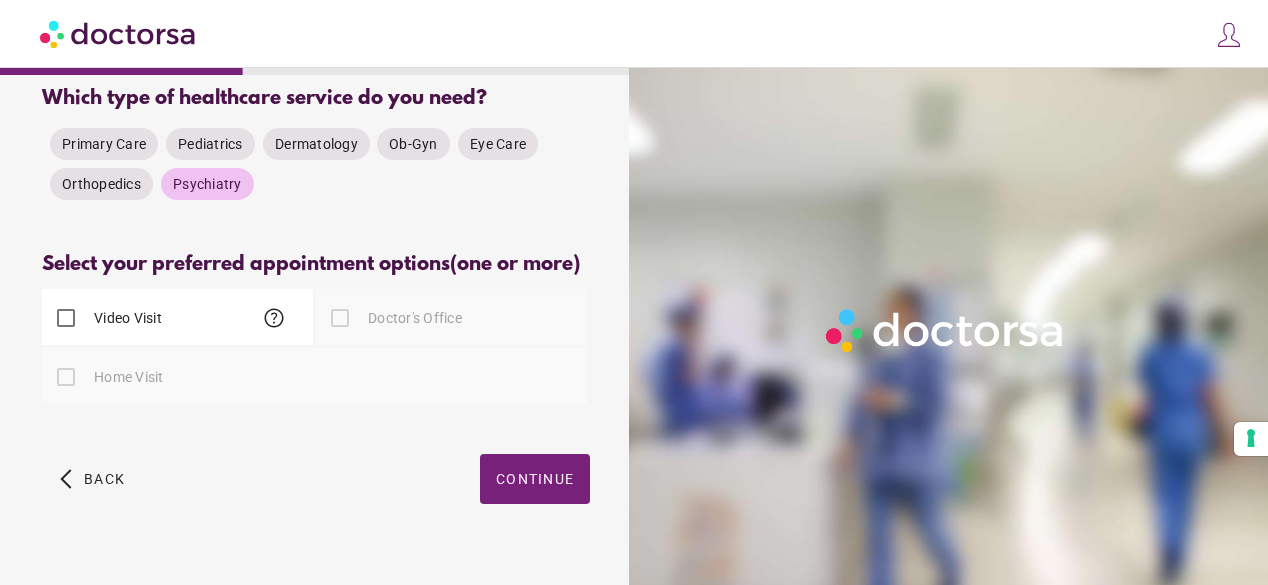 scroll, scrollTop: 241, scrollLeft: 0, axis: vertical 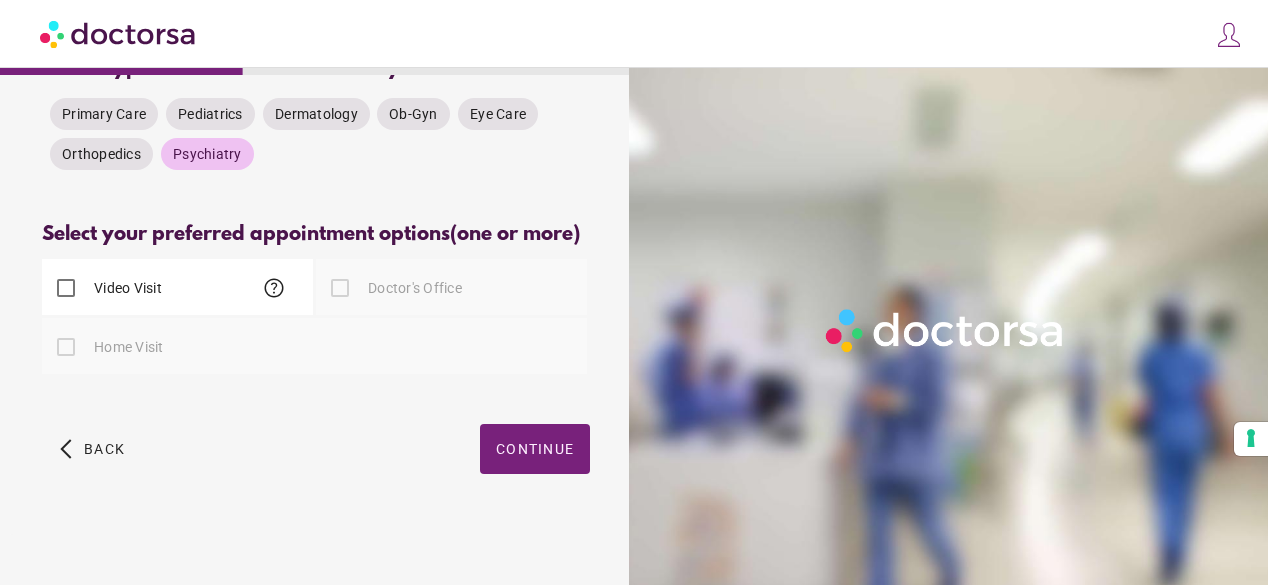 click on "Video Visit" at bounding box center [126, 288] 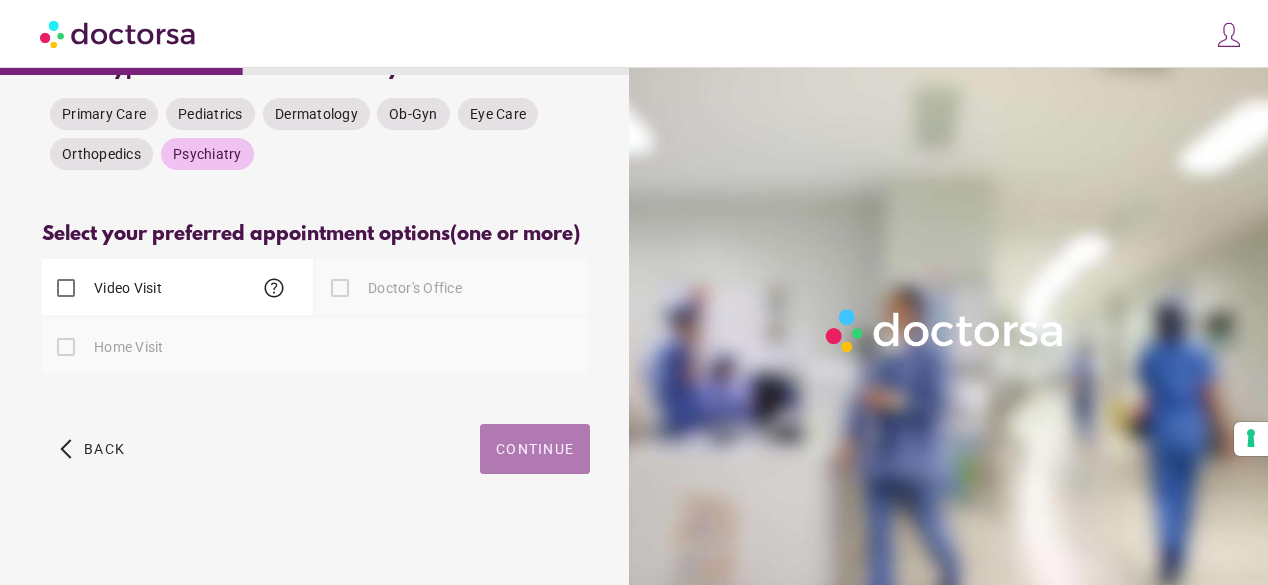 click at bounding box center (535, 449) 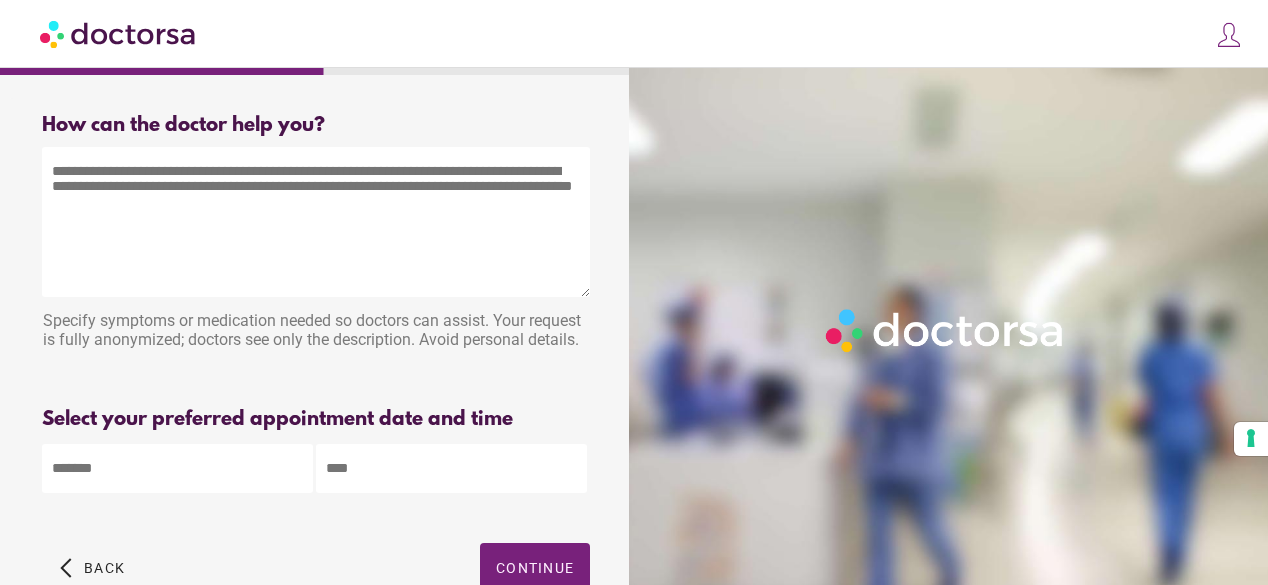 click at bounding box center [316, 222] 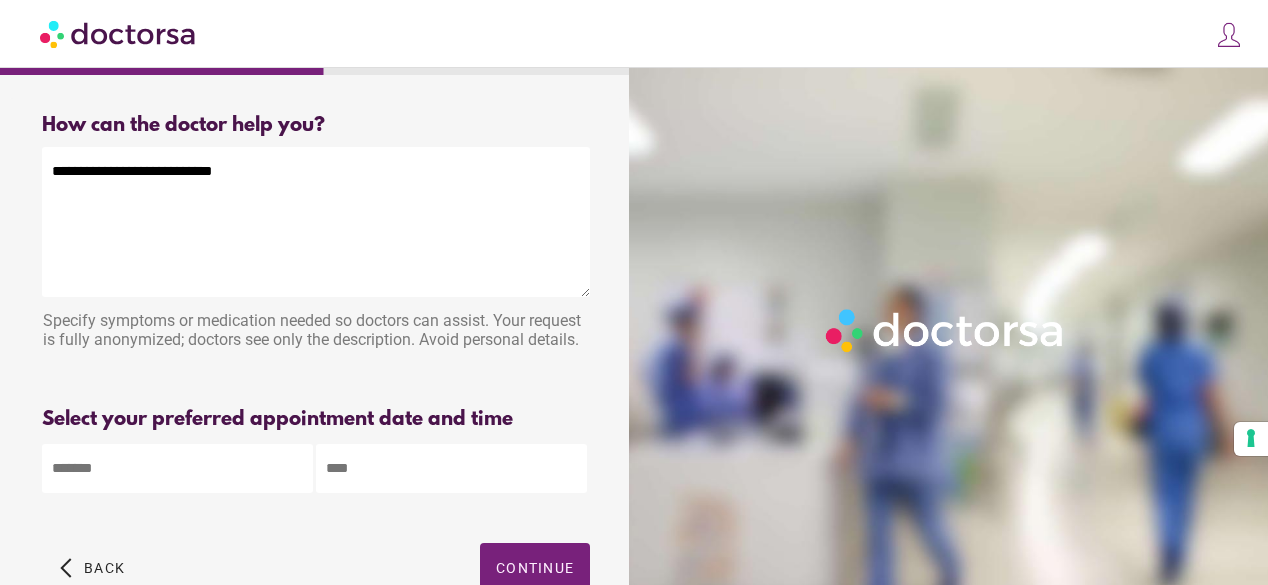 click on "**********" at bounding box center [316, 222] 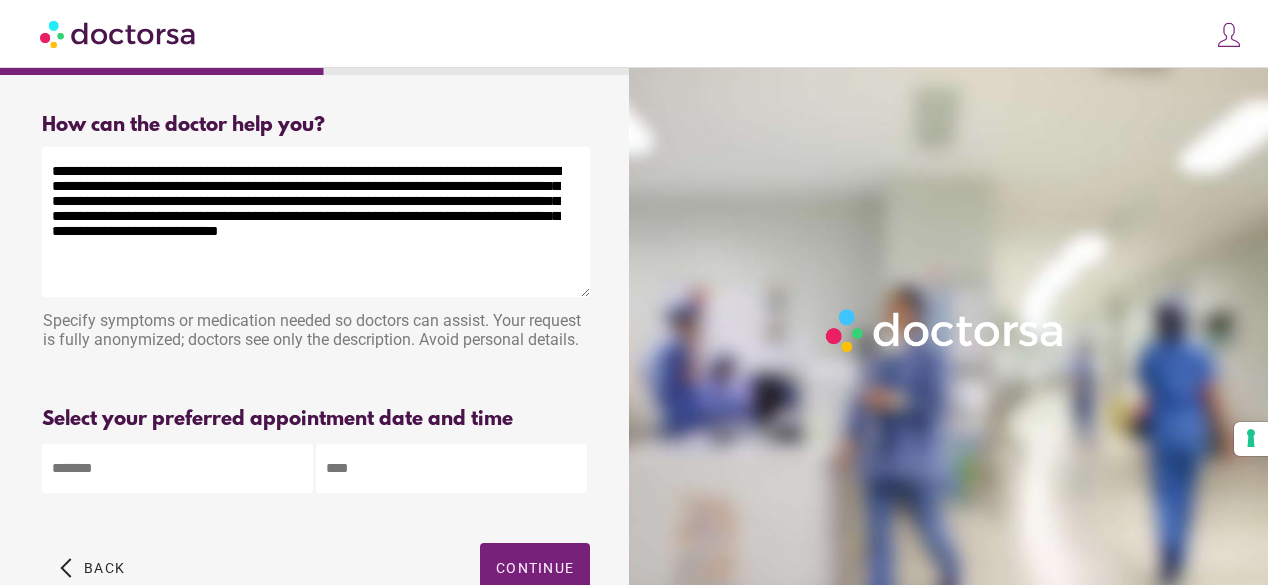 type on "**********" 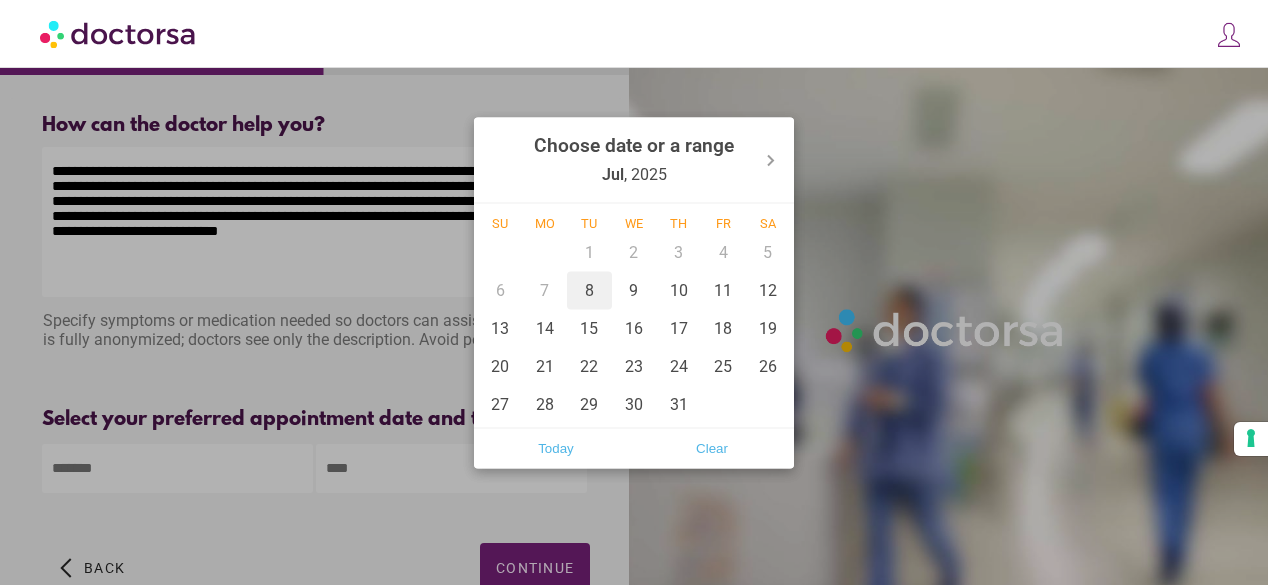click on "8" at bounding box center [589, 290] 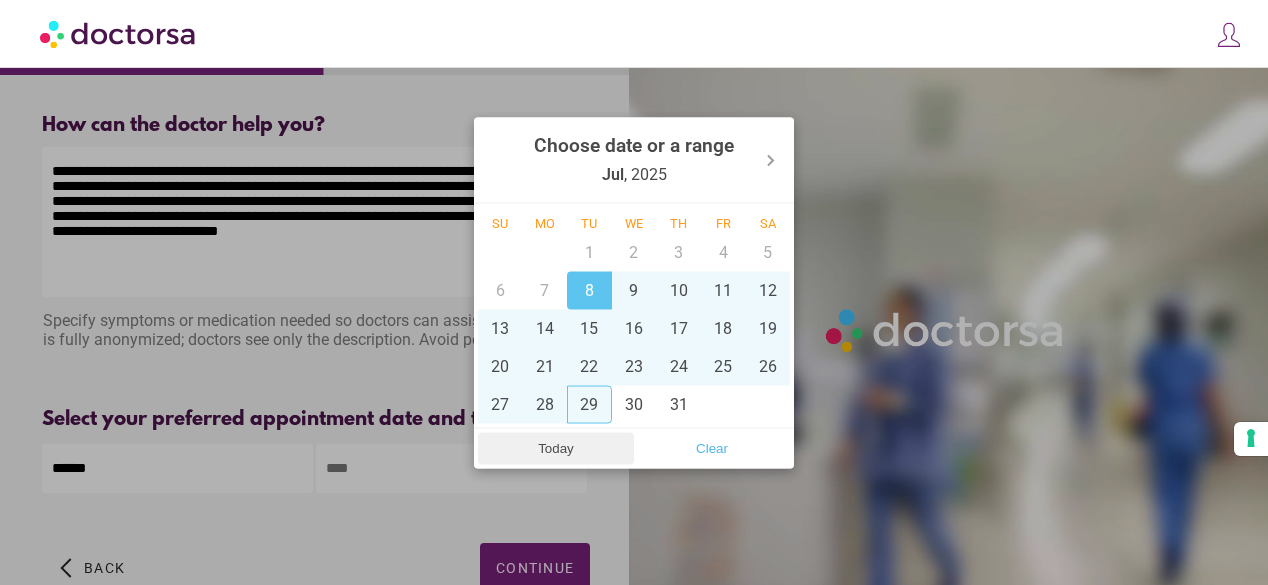 click on "Today" at bounding box center [556, 448] 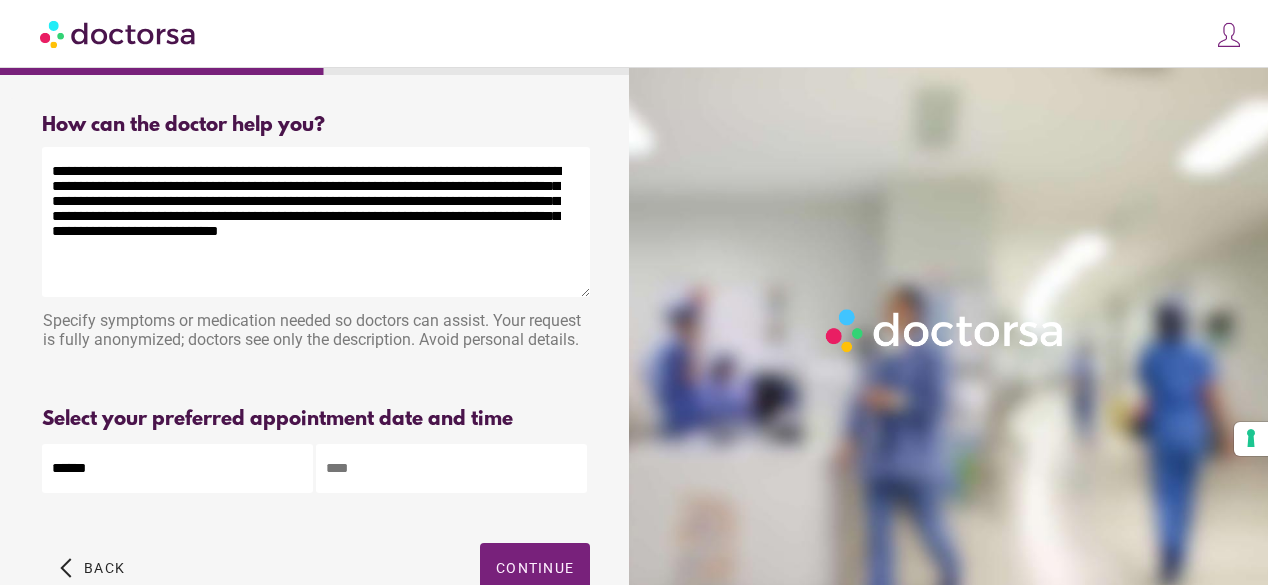 click at bounding box center (451, 468) 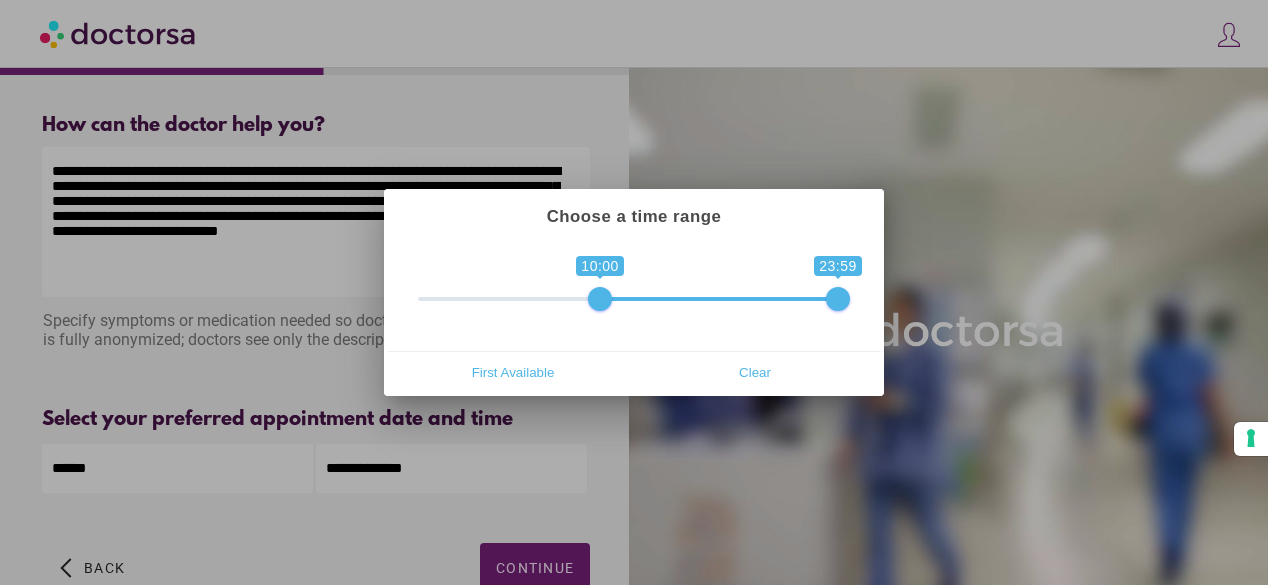 drag, startPoint x: 426, startPoint y: 297, endPoint x: 591, endPoint y: 305, distance: 165.19383 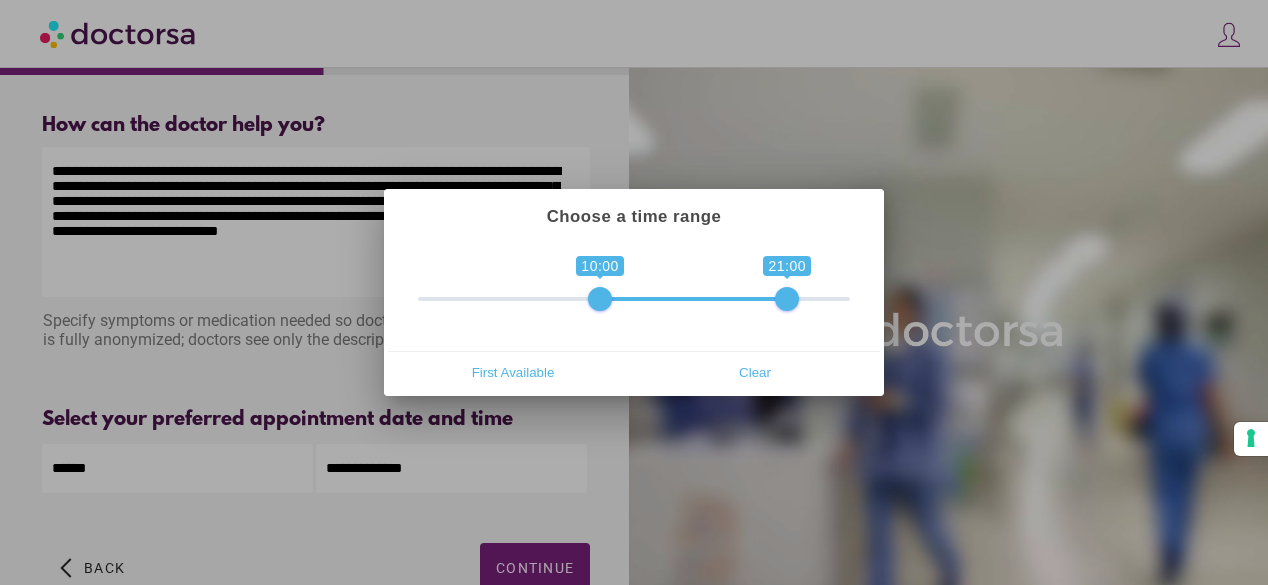 drag, startPoint x: 838, startPoint y: 295, endPoint x: 793, endPoint y: 293, distance: 45.044422 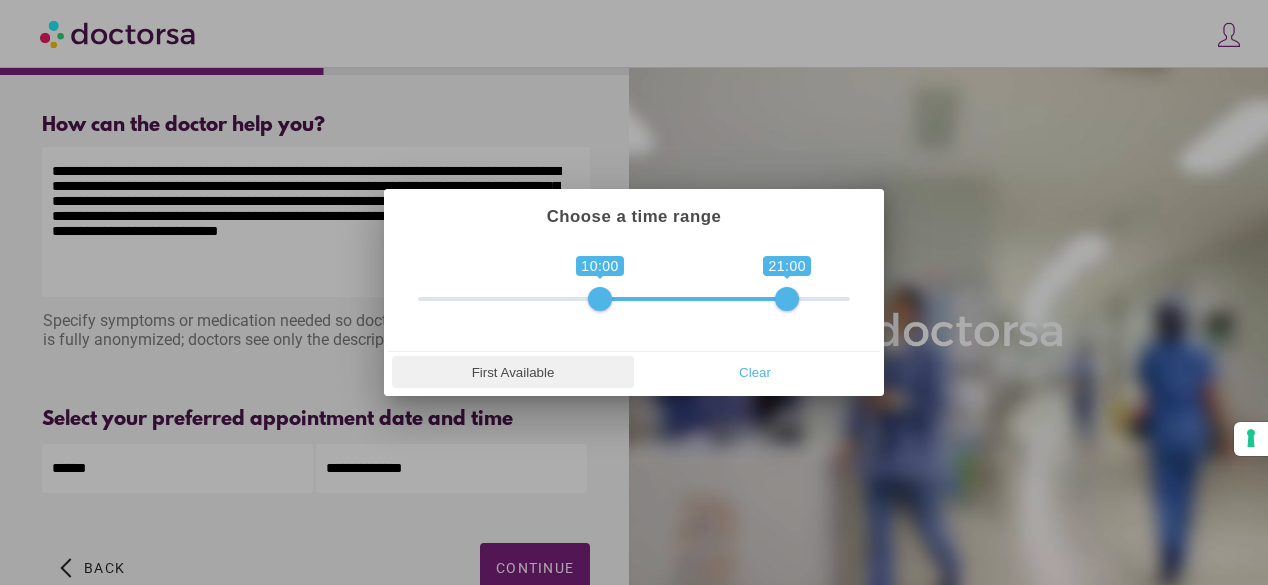 click on "First Available" at bounding box center [513, 372] 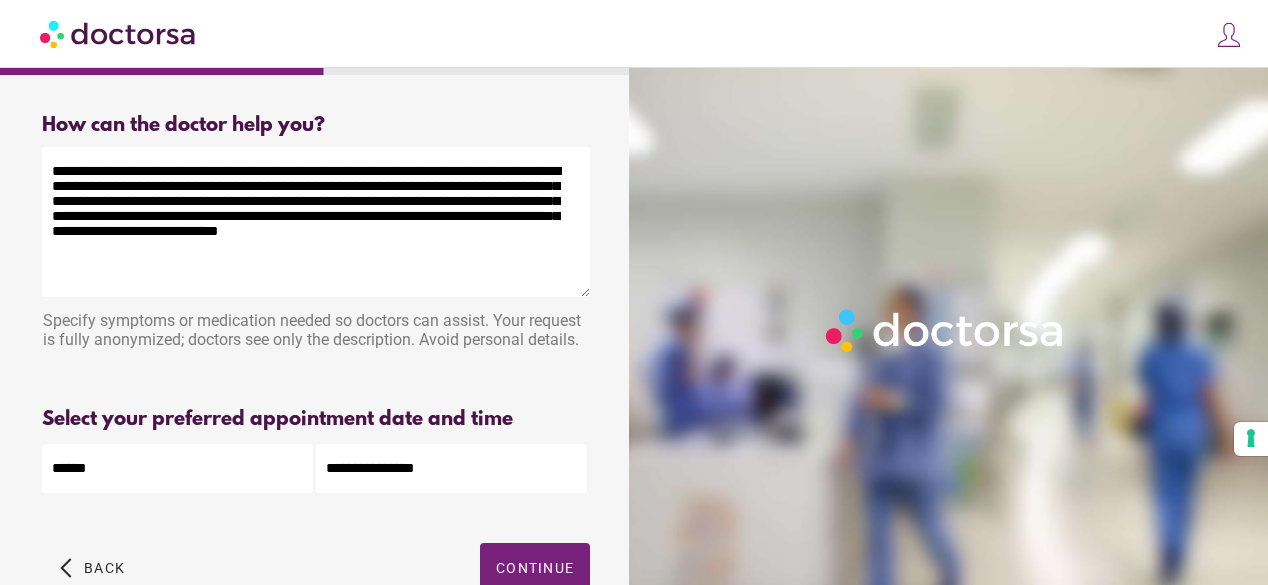 scroll, scrollTop: 123, scrollLeft: 0, axis: vertical 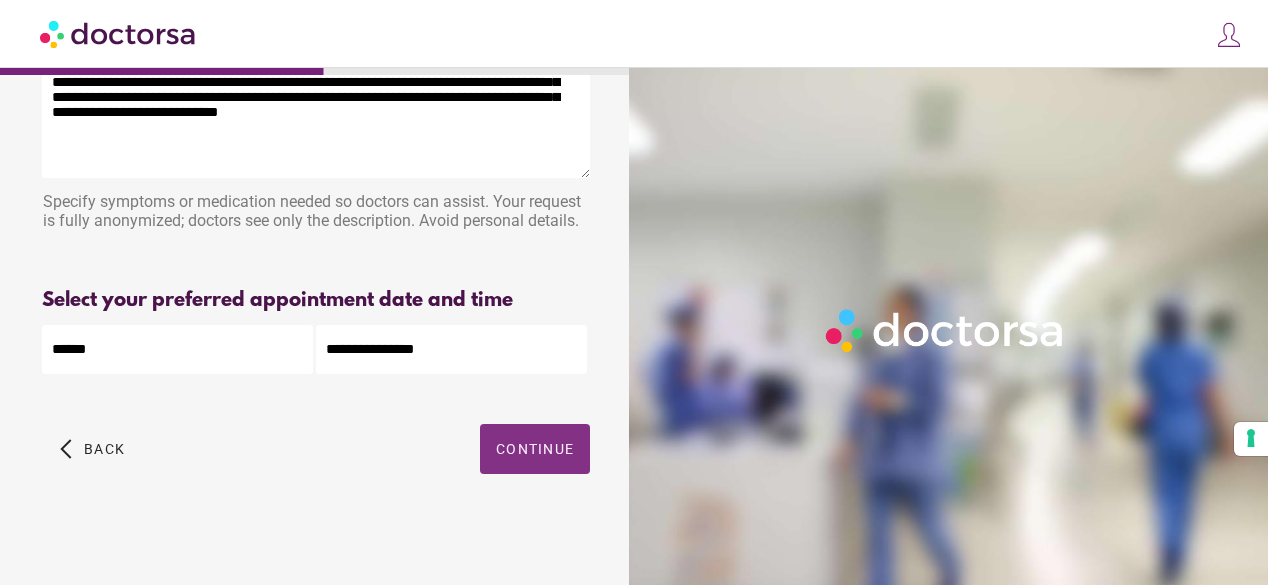 click at bounding box center [535, 449] 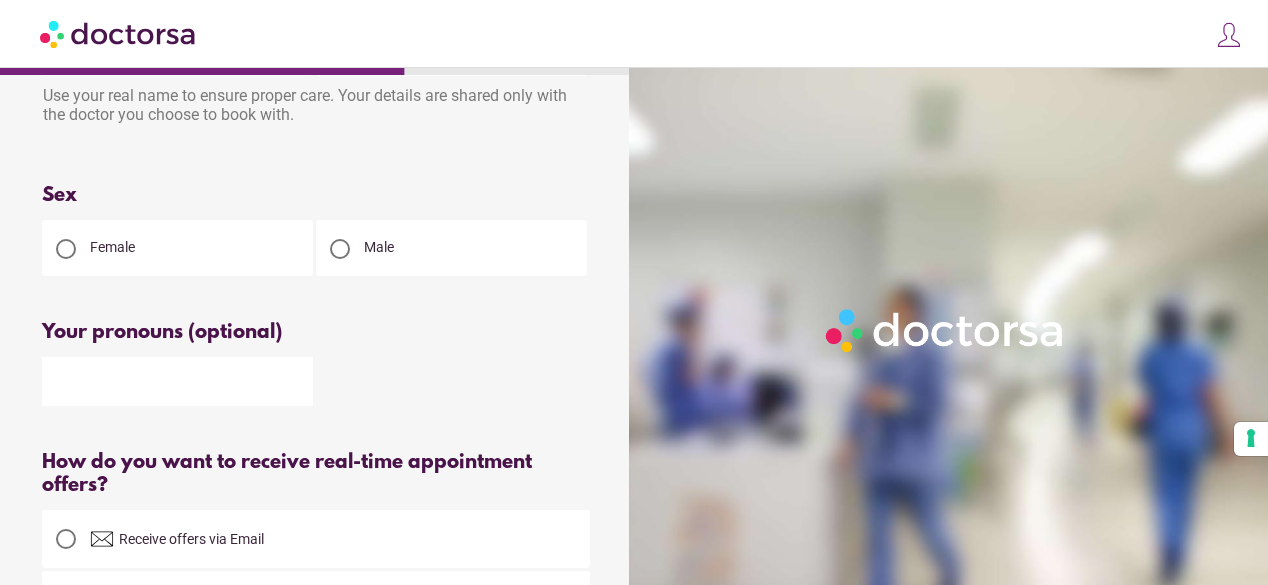 scroll, scrollTop: 0, scrollLeft: 0, axis: both 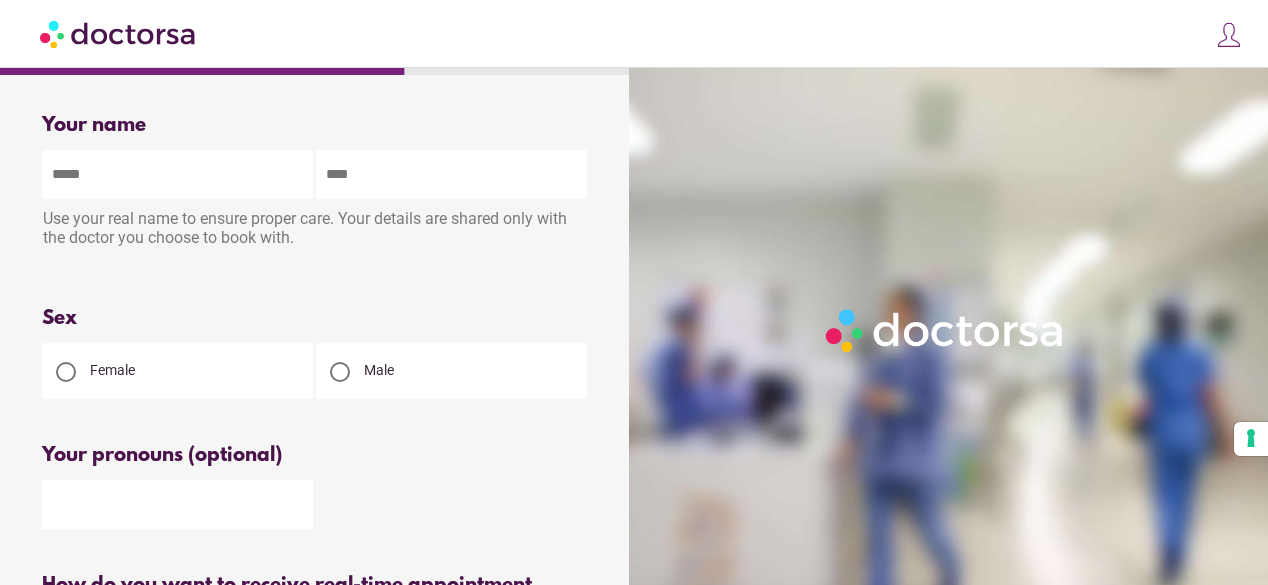 click at bounding box center (177, 174) 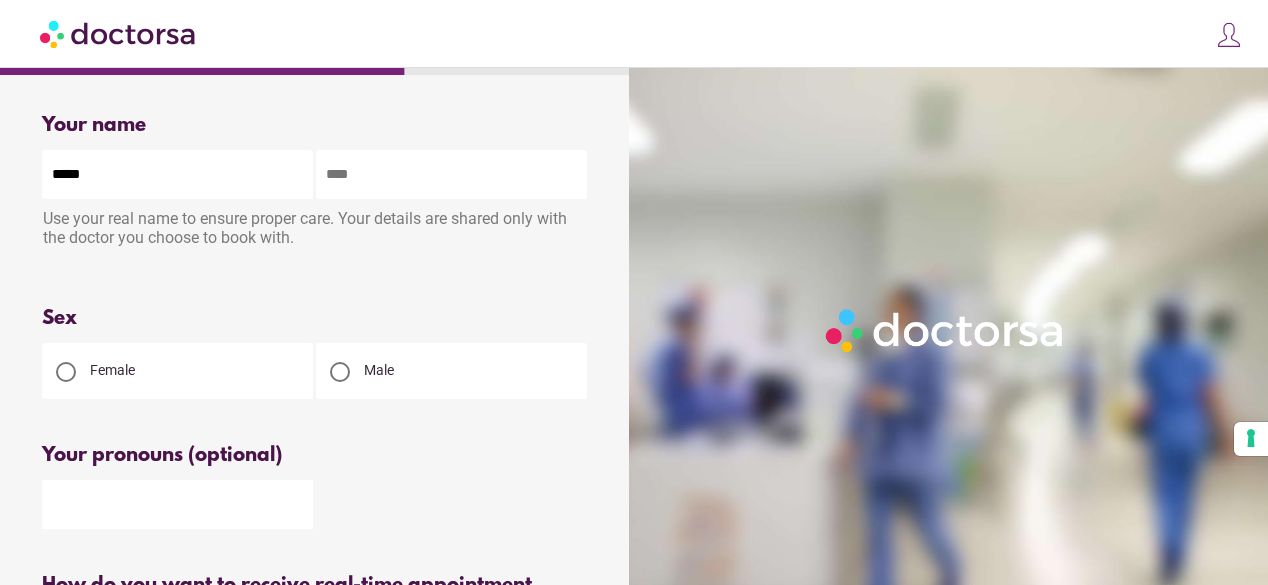type on "*****" 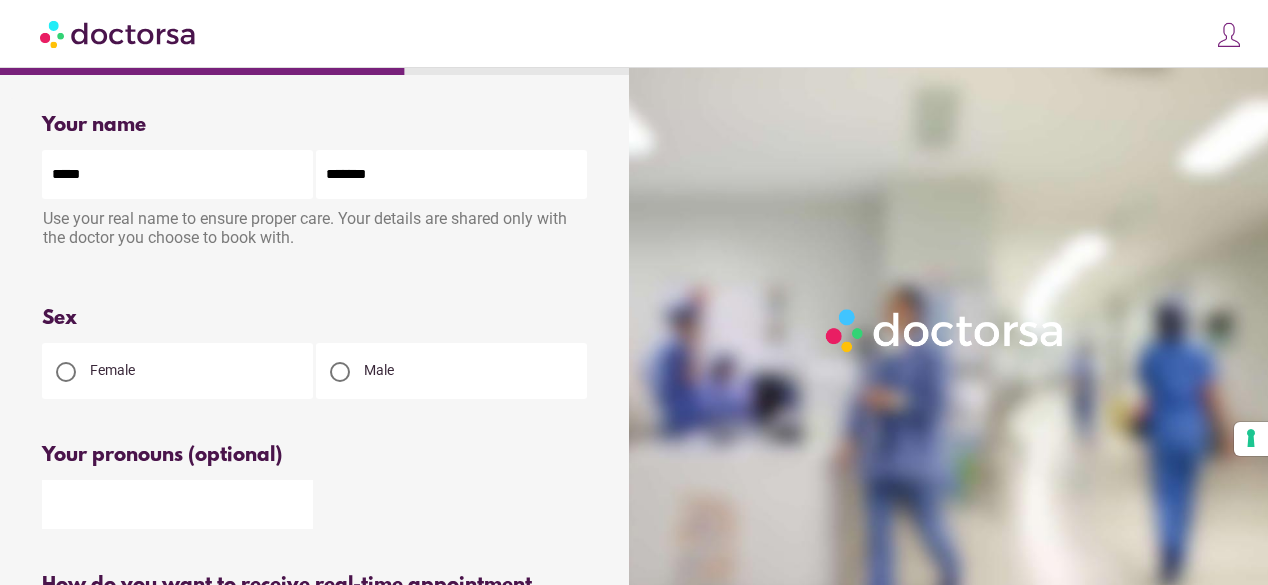 type on "*******" 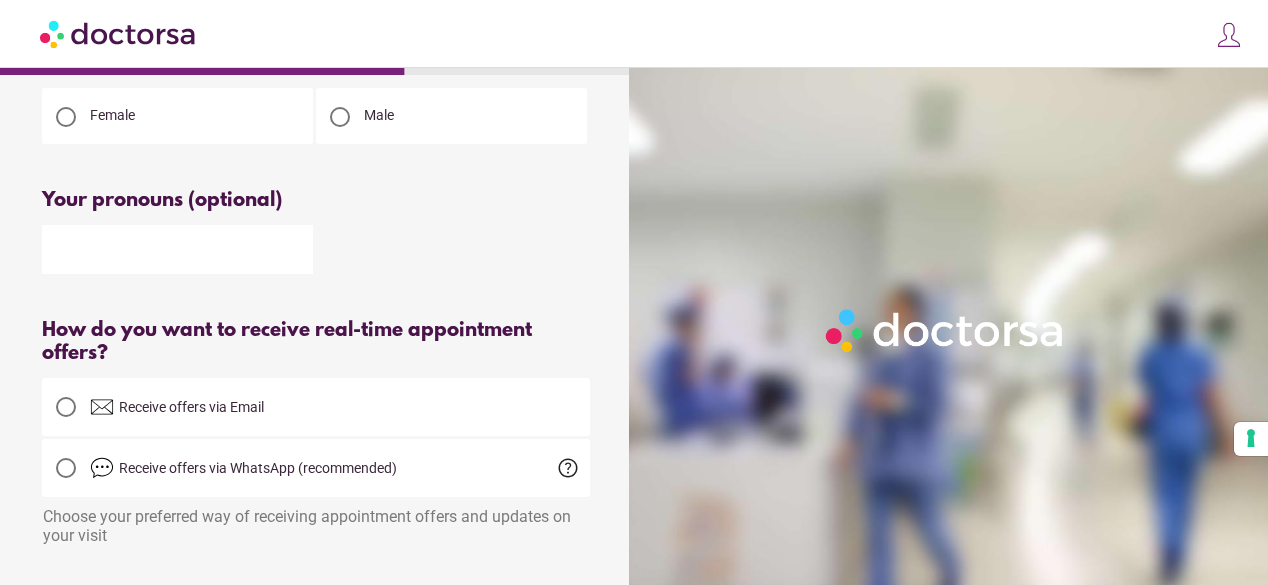 scroll, scrollTop: 256, scrollLeft: 0, axis: vertical 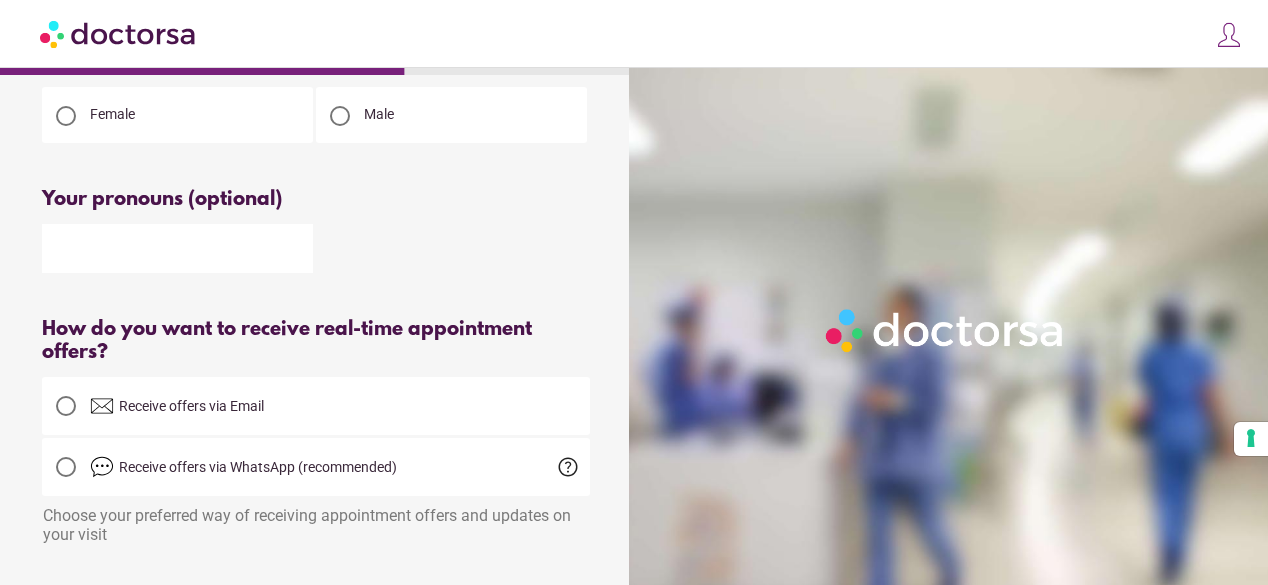 click at bounding box center [177, 248] 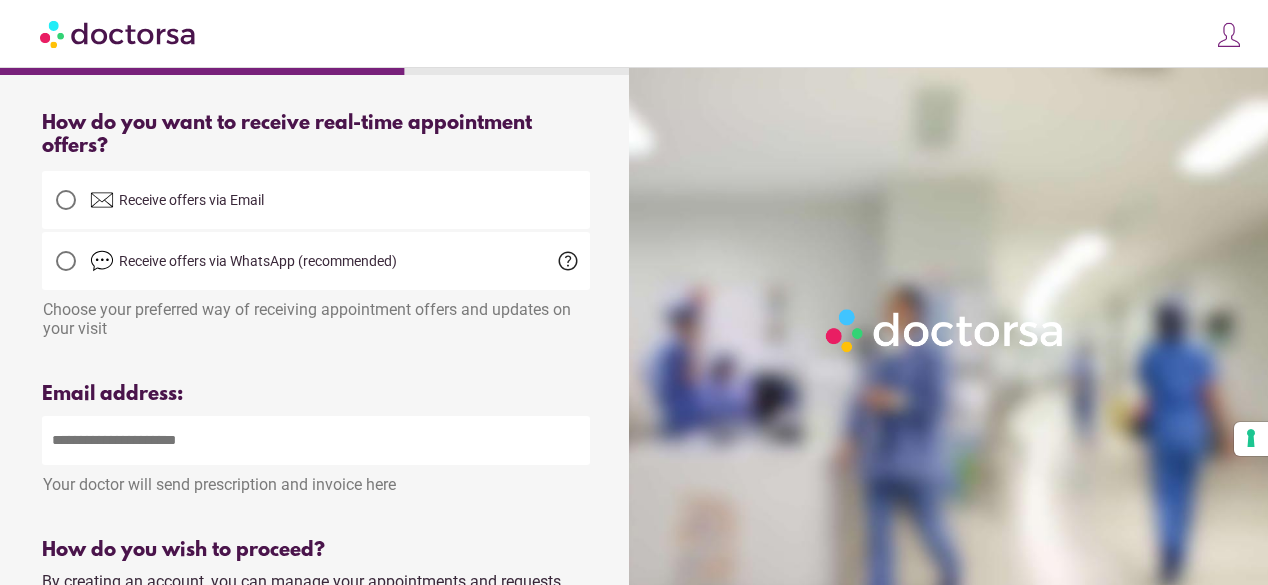 scroll, scrollTop: 553, scrollLeft: 0, axis: vertical 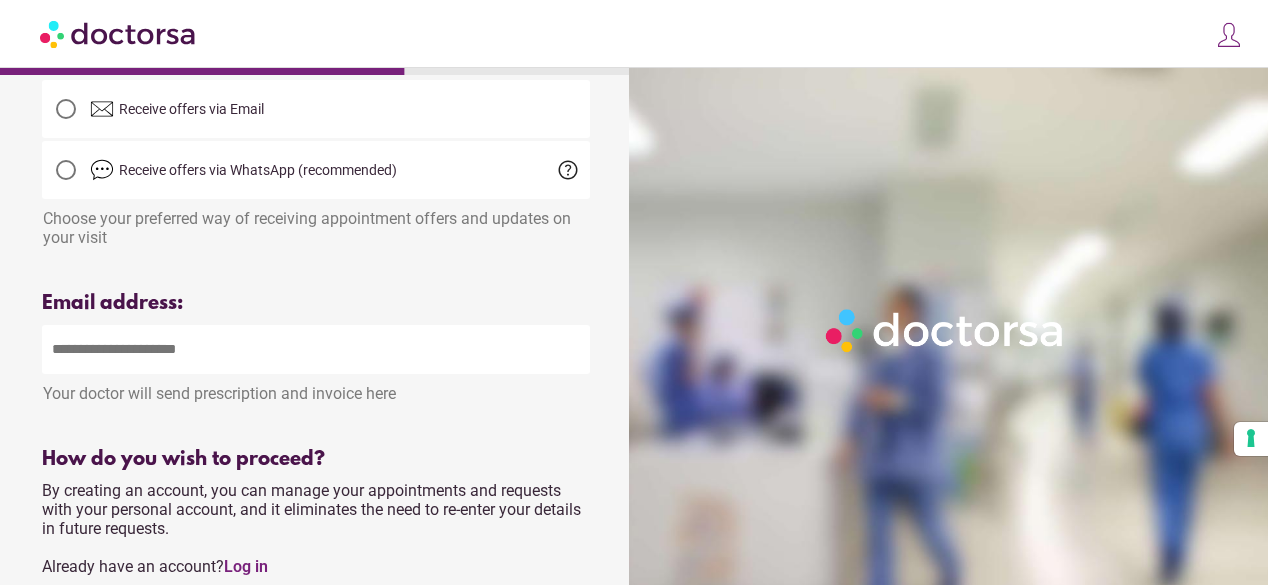 type on "******" 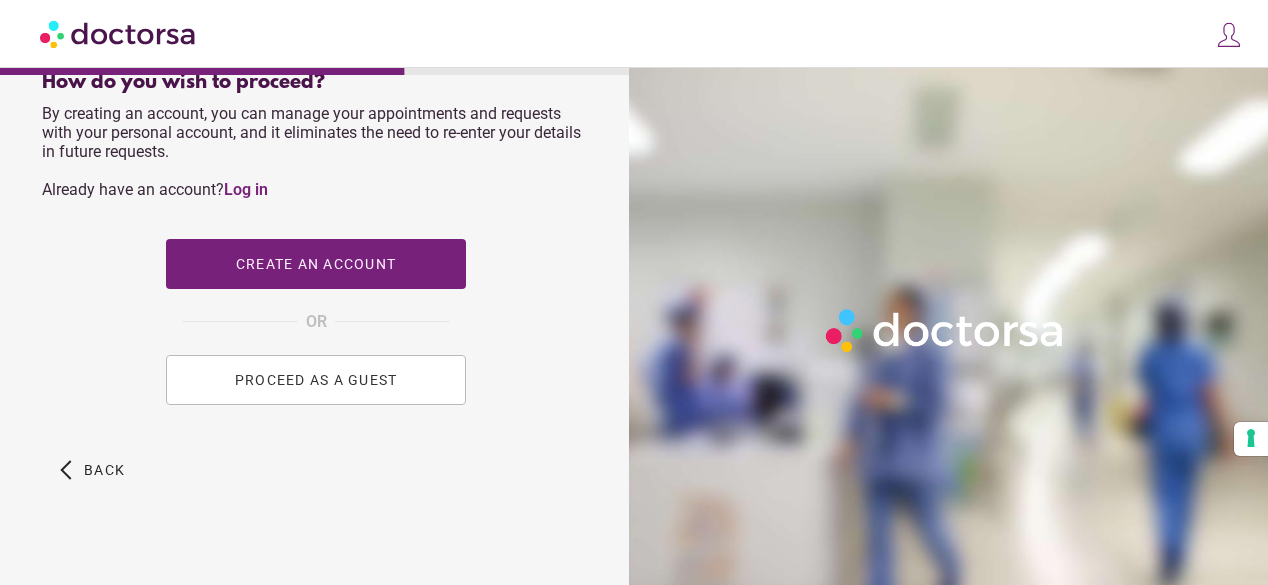 scroll, scrollTop: 929, scrollLeft: 0, axis: vertical 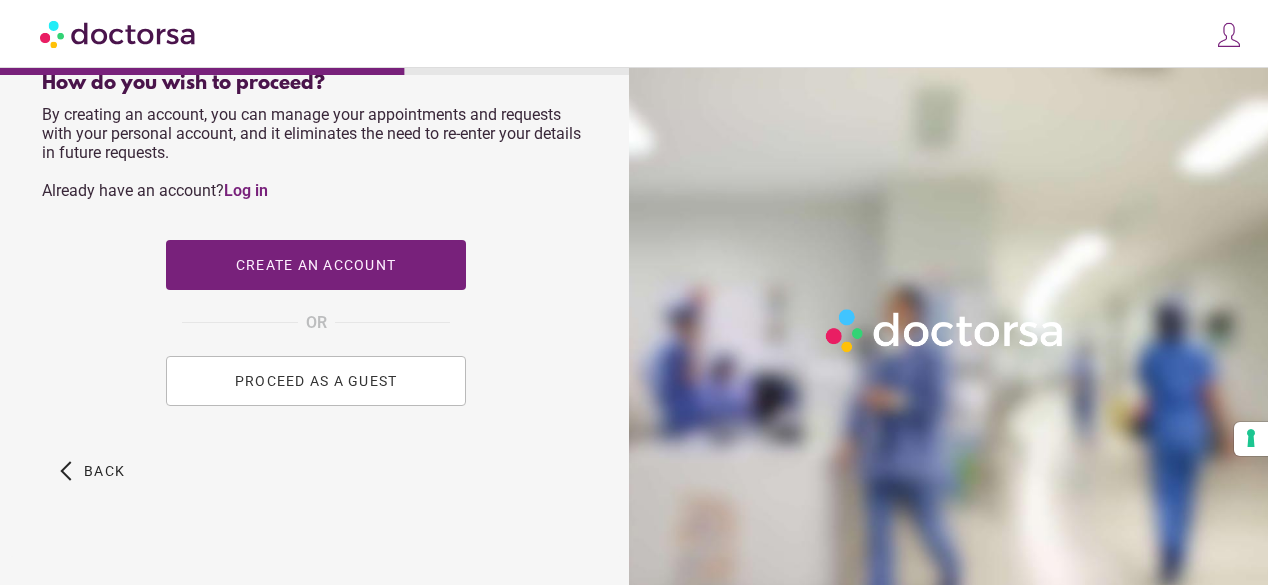 click on "PROCEED AS A GUEST" at bounding box center [316, 381] 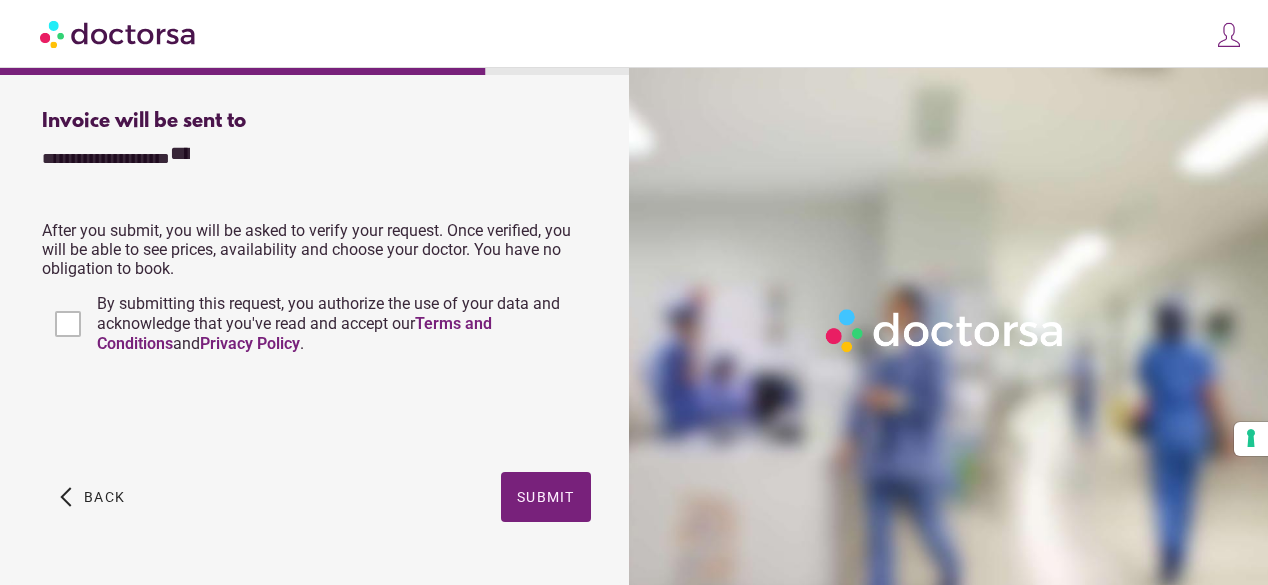scroll, scrollTop: 914, scrollLeft: 0, axis: vertical 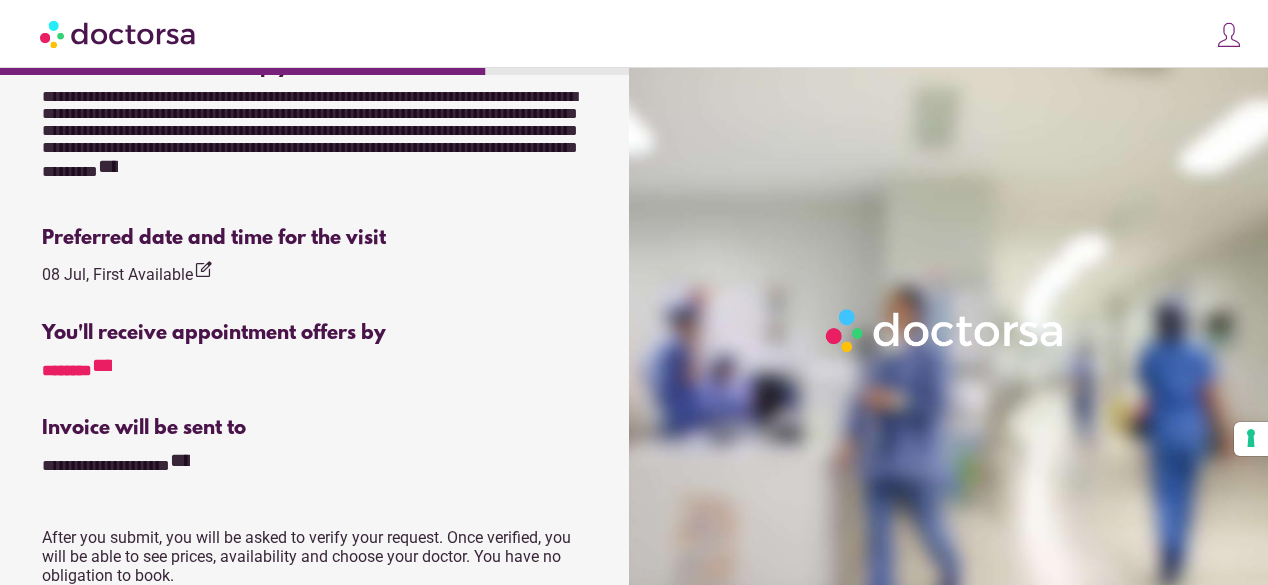 click on "**********" at bounding box center [102, 365] 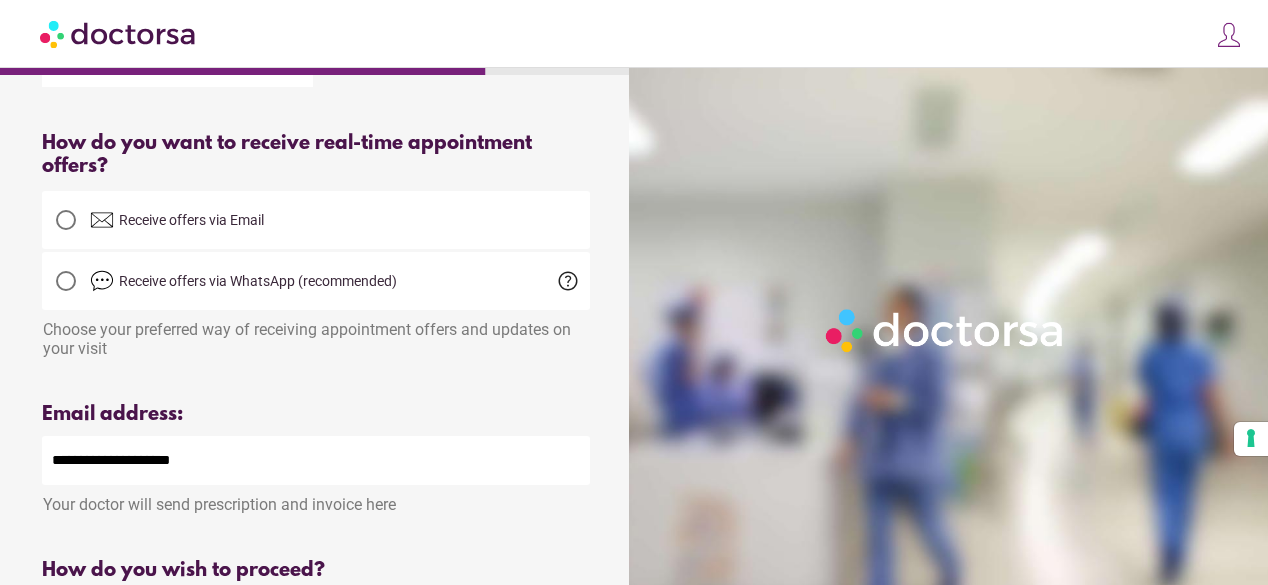 scroll, scrollTop: 480, scrollLeft: 0, axis: vertical 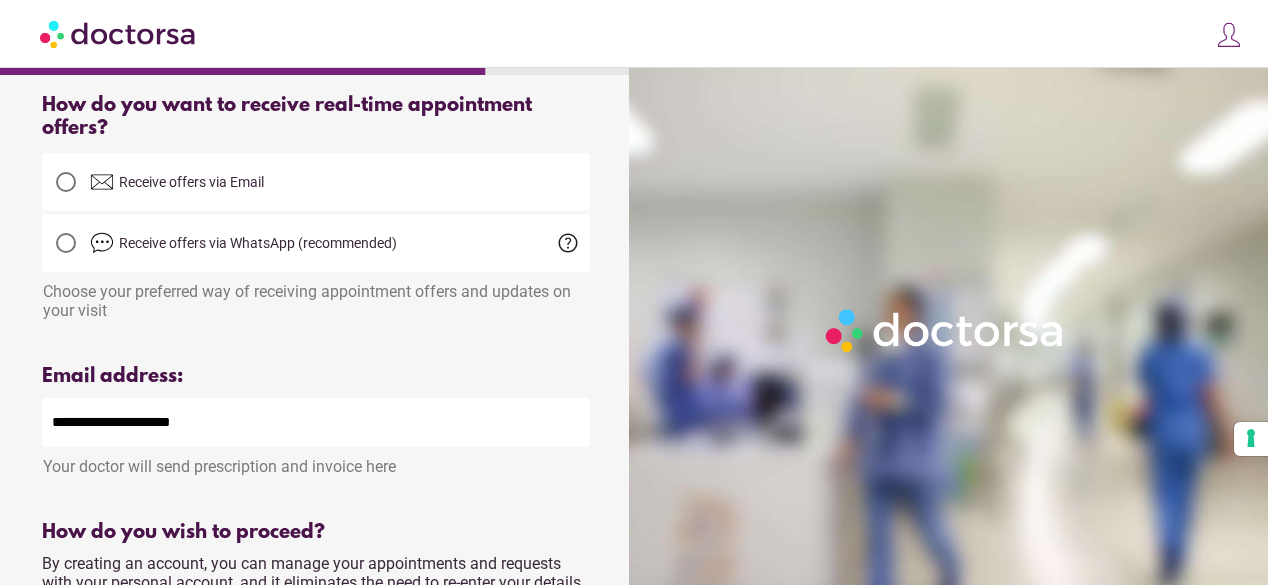 click on "help" at bounding box center (568, 243) 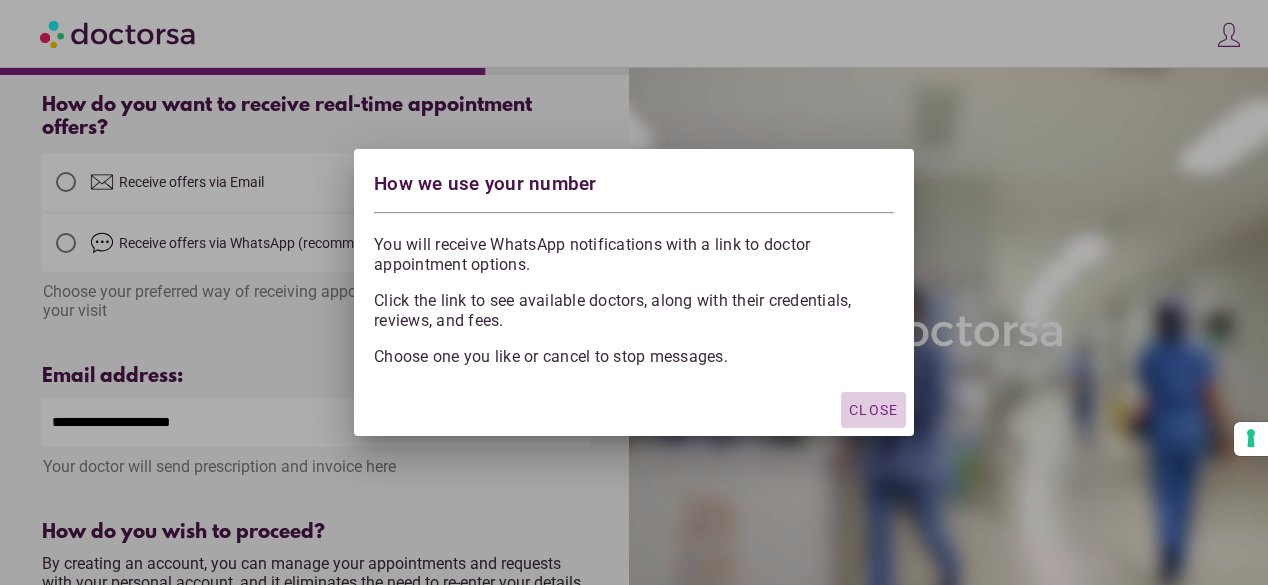 click on "Close" at bounding box center (873, 410) 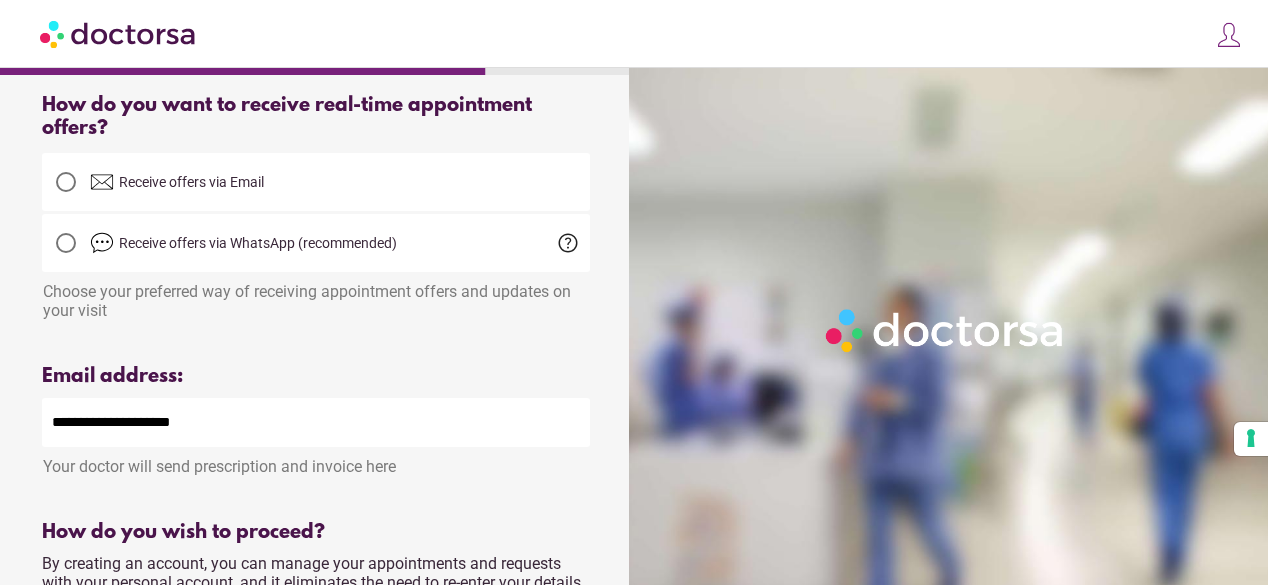 click on "Your name
Patient's name
*****
*******
Use your real name to ensure proper care. Your details are shared only with the doctor you choose to book with.
Please enter your first and last name
Please enter patient's first and last name
Sex
Female Male" at bounding box center [316, 312] 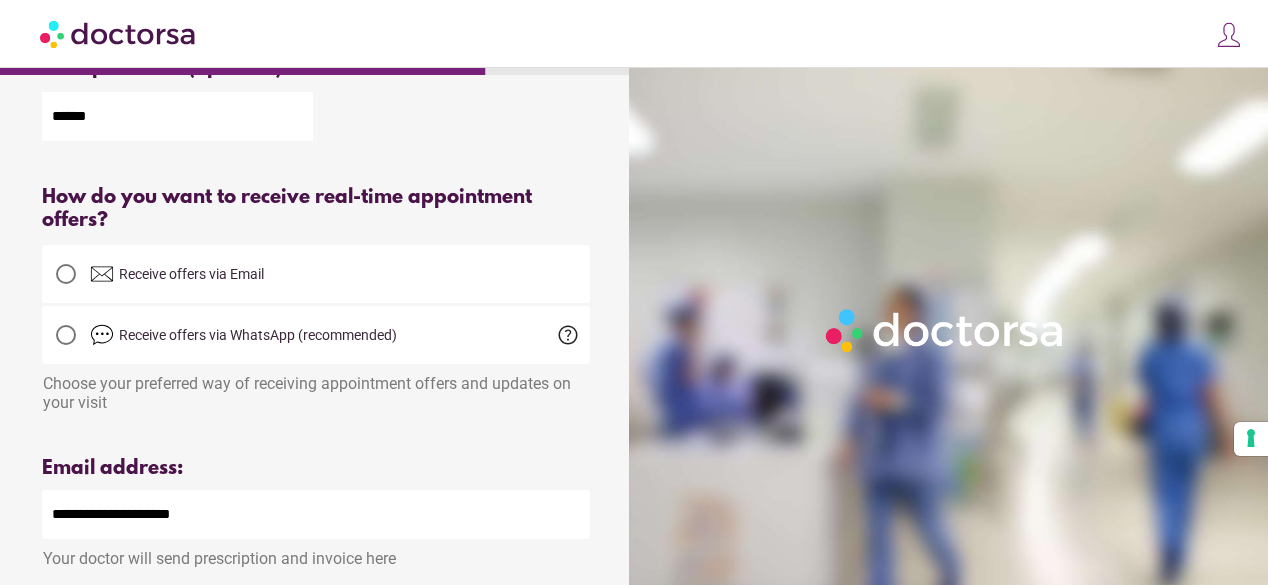 scroll, scrollTop: 329, scrollLeft: 0, axis: vertical 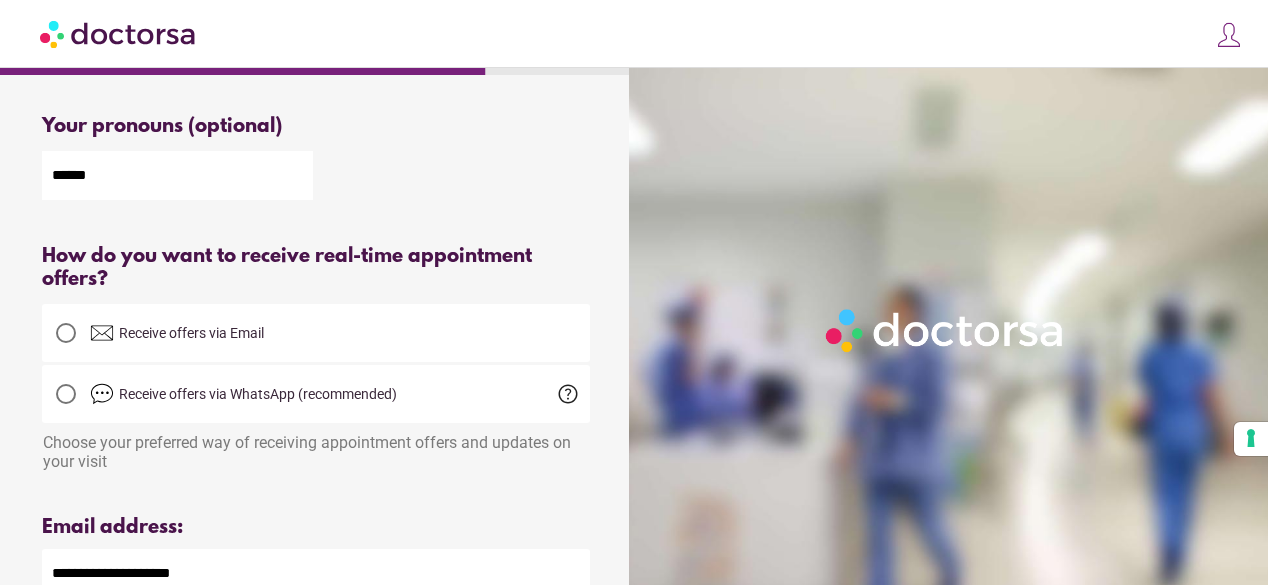click on "Receive offers via Email" at bounding box center [340, 333] 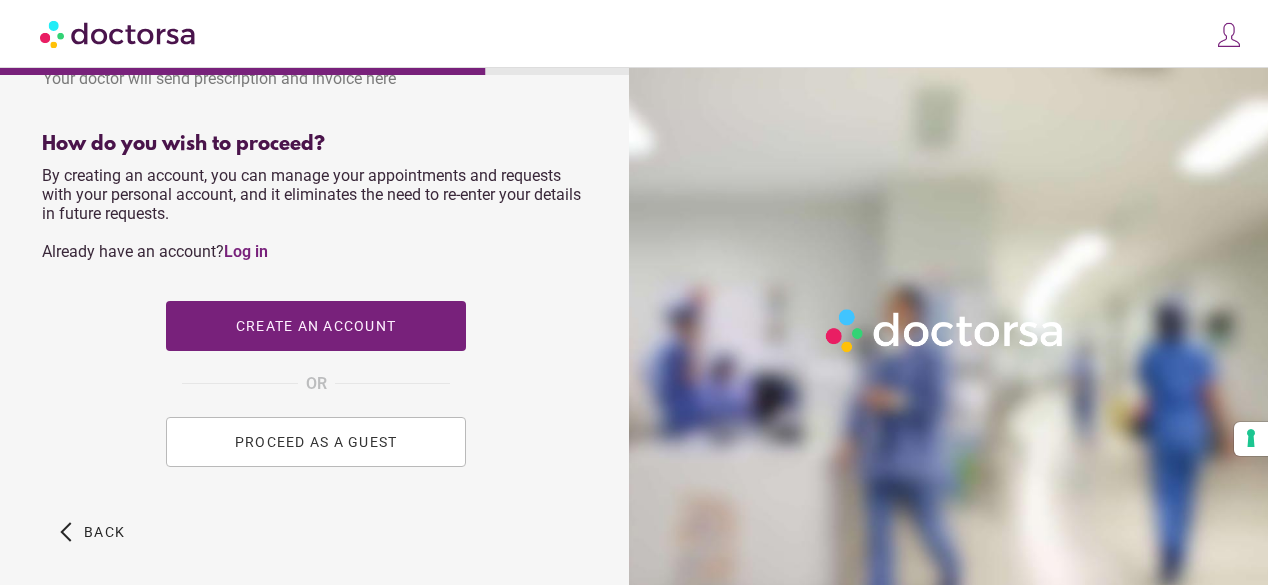 scroll, scrollTop: 869, scrollLeft: 0, axis: vertical 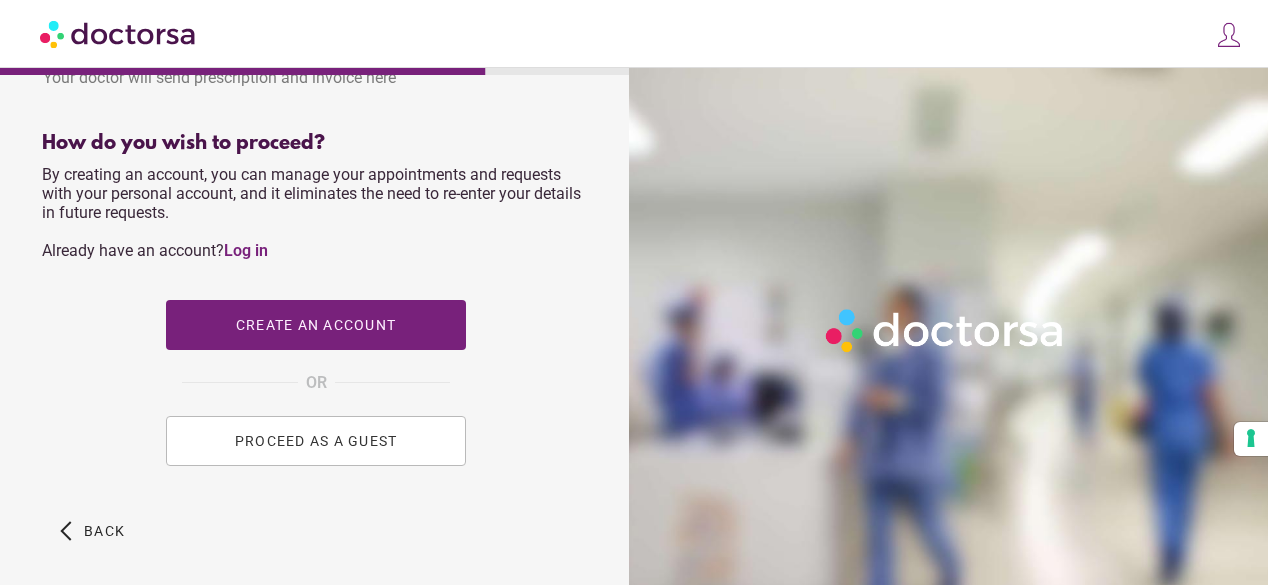 click on "PROCEED AS A GUEST" at bounding box center [316, 441] 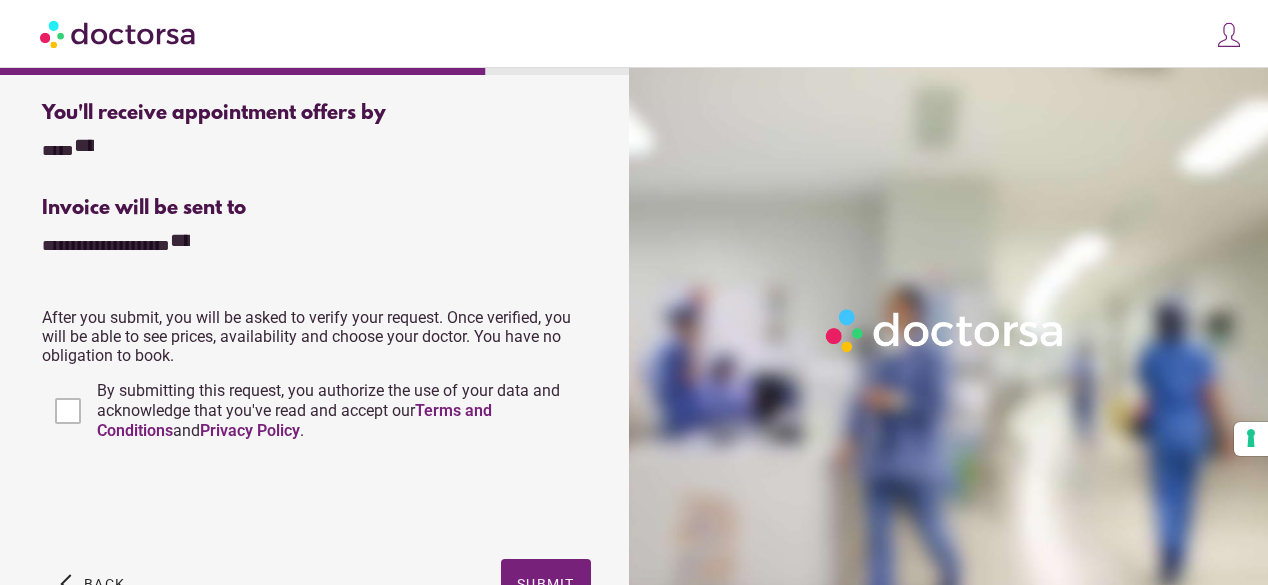 scroll, scrollTop: 905, scrollLeft: 0, axis: vertical 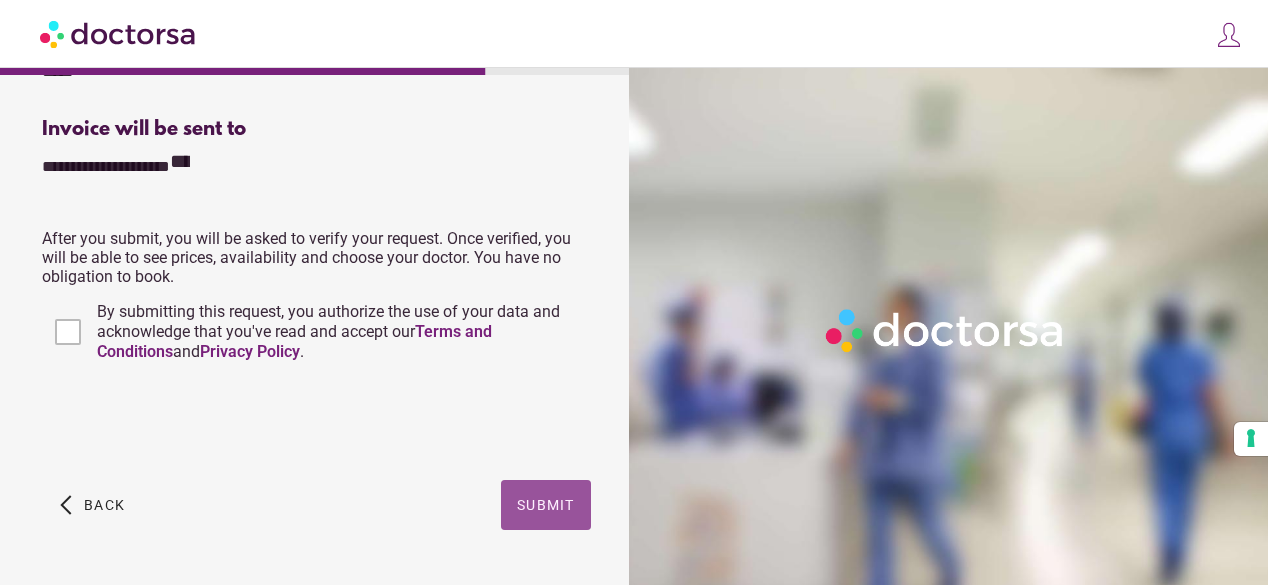 click at bounding box center [546, 505] 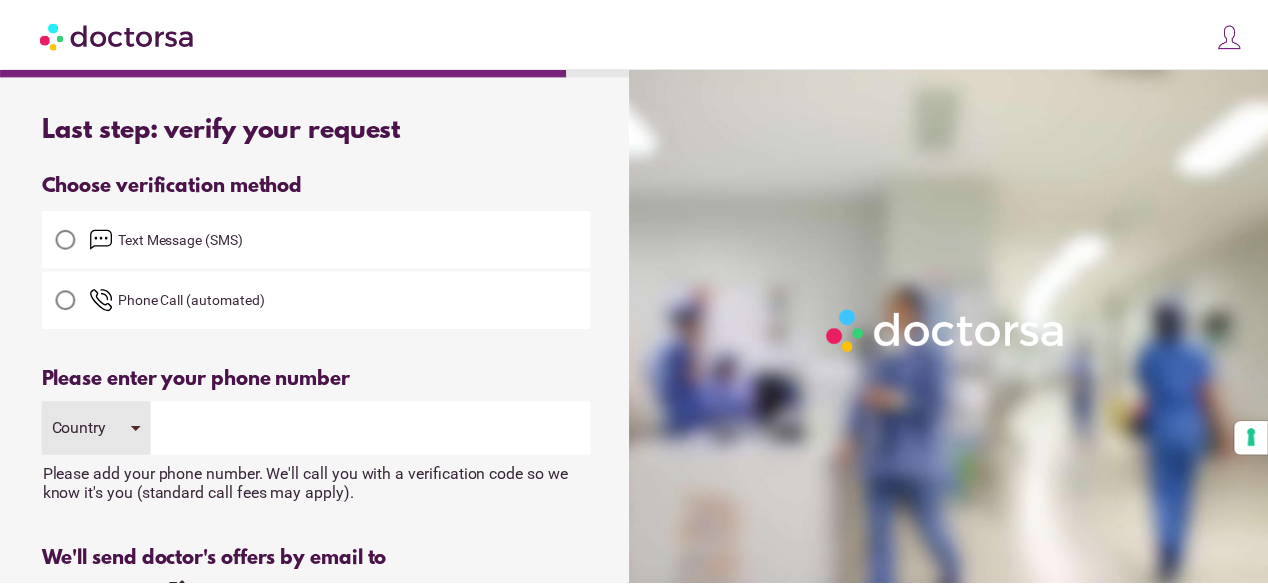 scroll, scrollTop: 0, scrollLeft: 0, axis: both 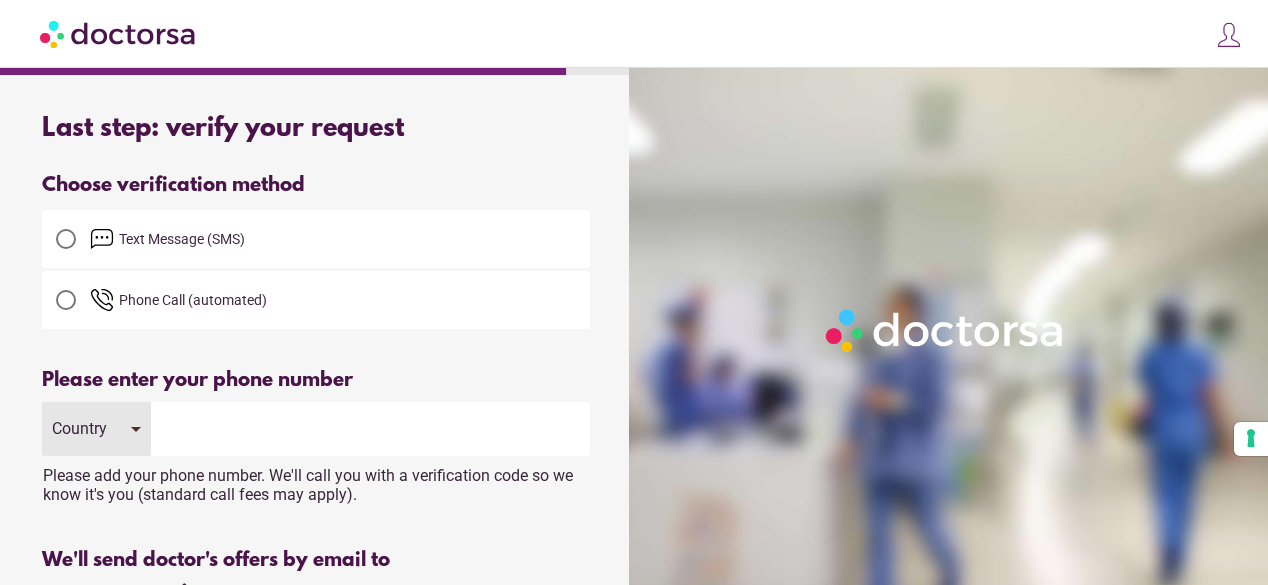 click on "Text Message (SMS)" at bounding box center (340, 239) 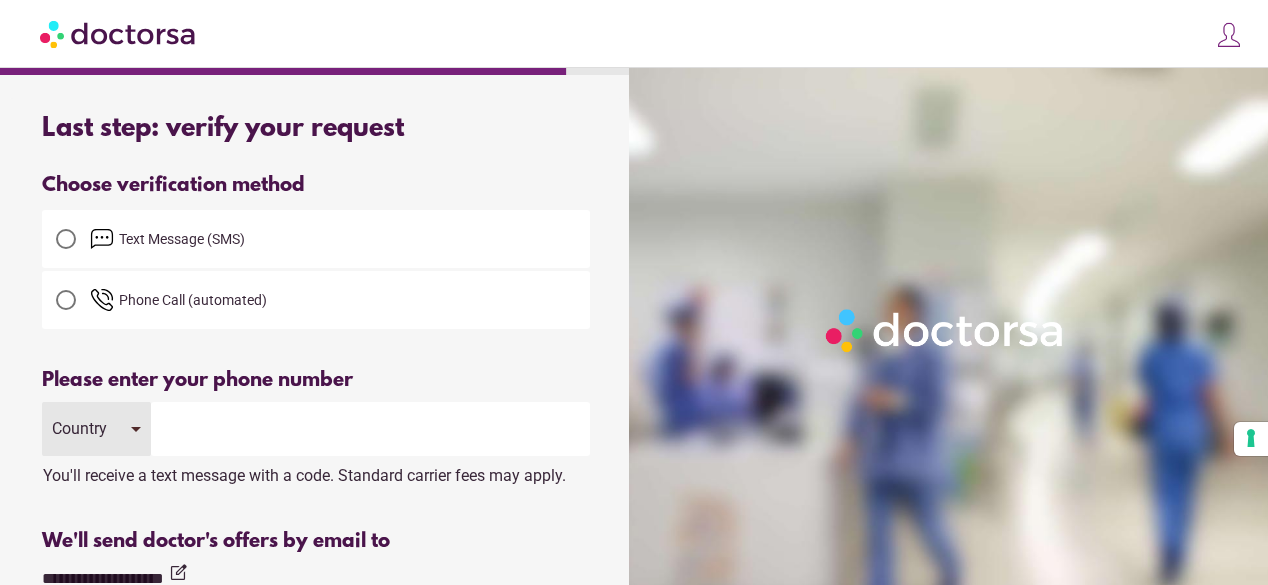click on "Country" at bounding box center (96, 429) 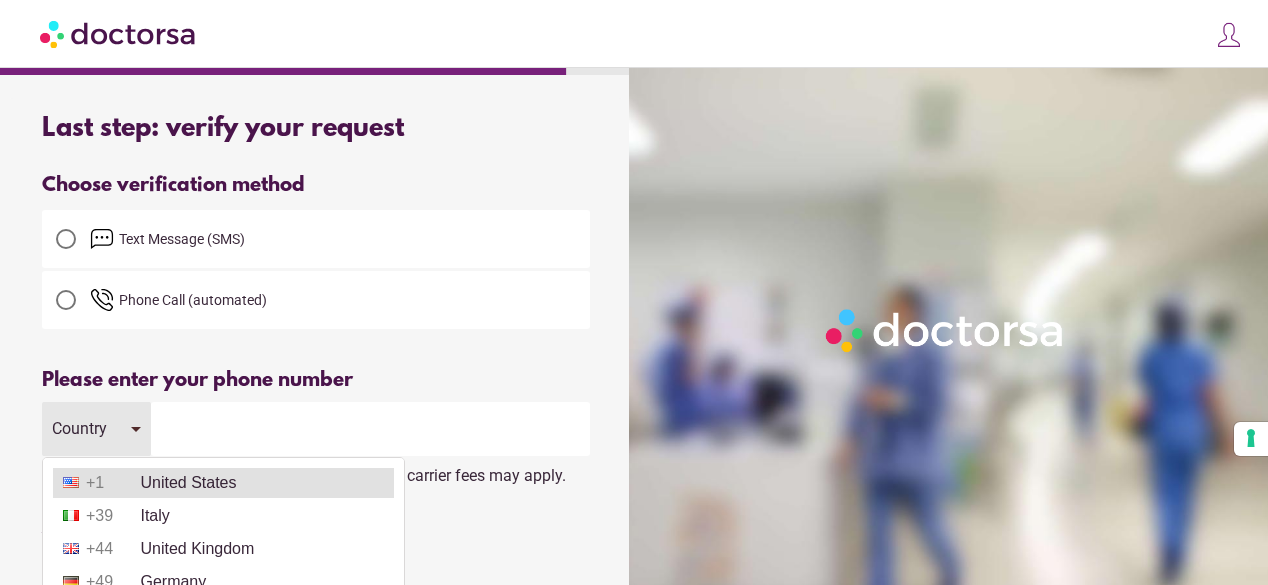 click on "+1   United States" at bounding box center (223, 483) 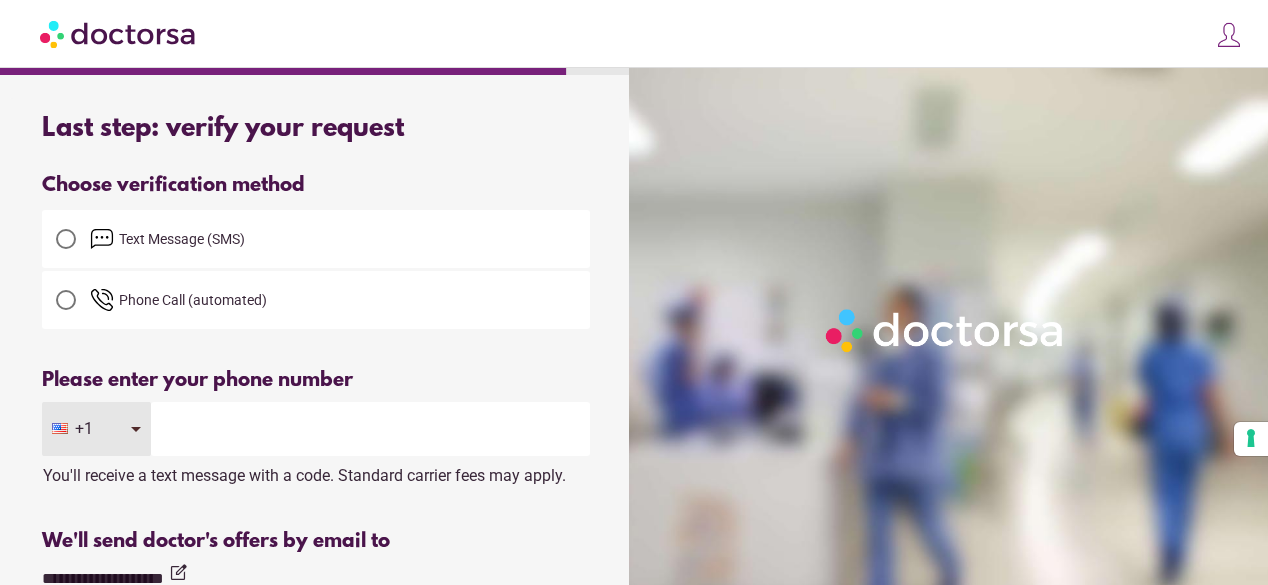 click at bounding box center (370, 429) 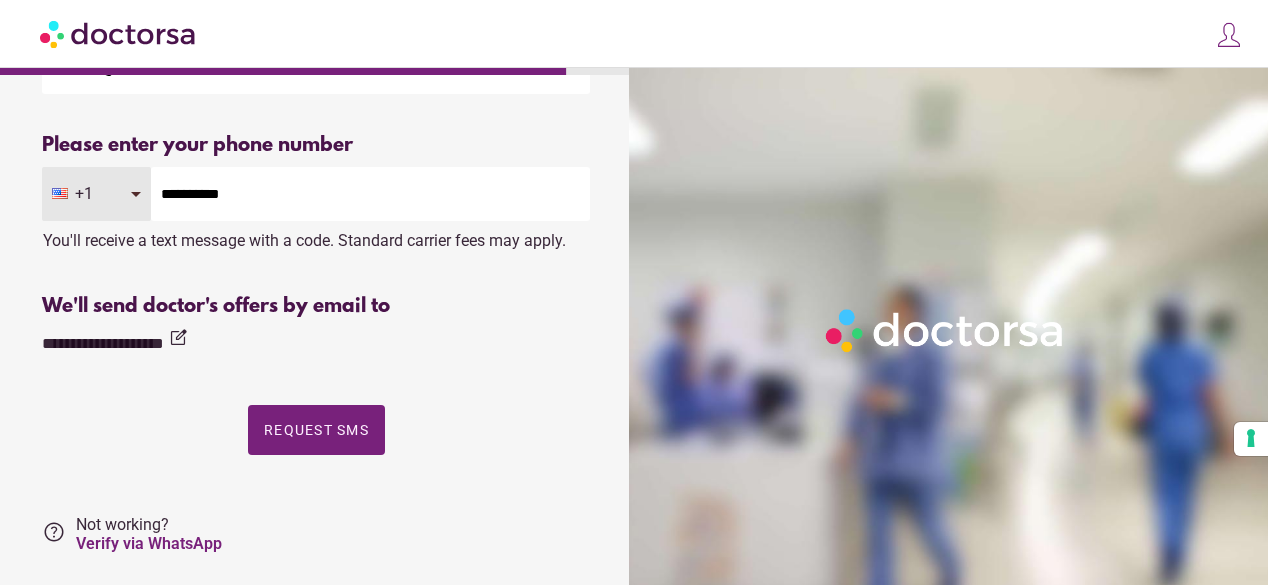 scroll, scrollTop: 289, scrollLeft: 0, axis: vertical 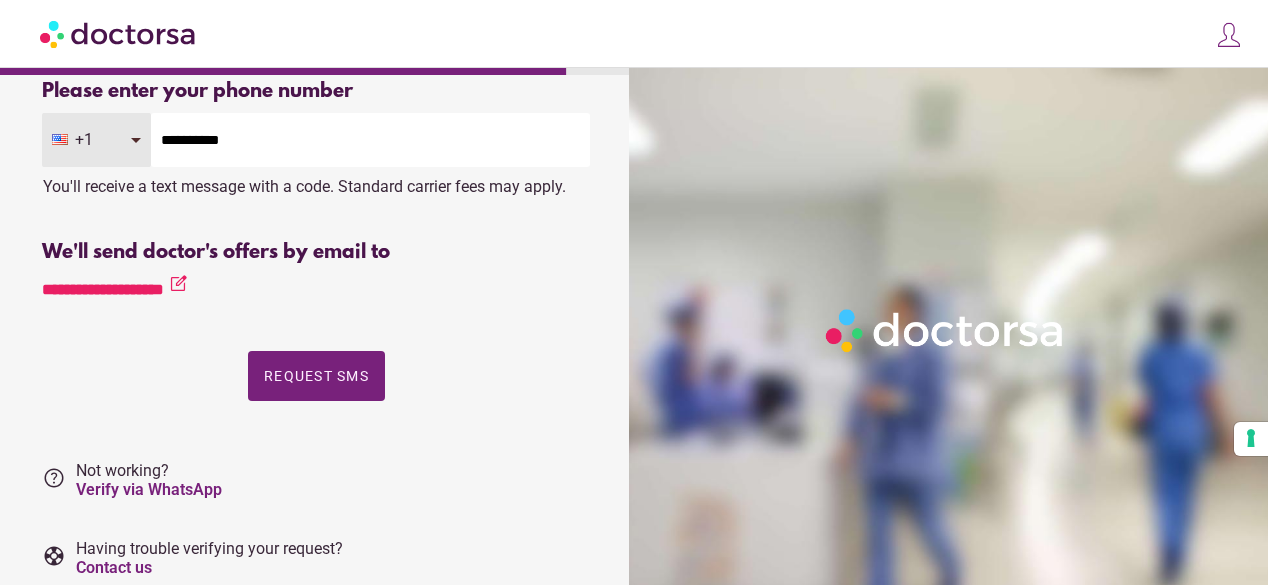 click on "edit_square" at bounding box center [178, 284] 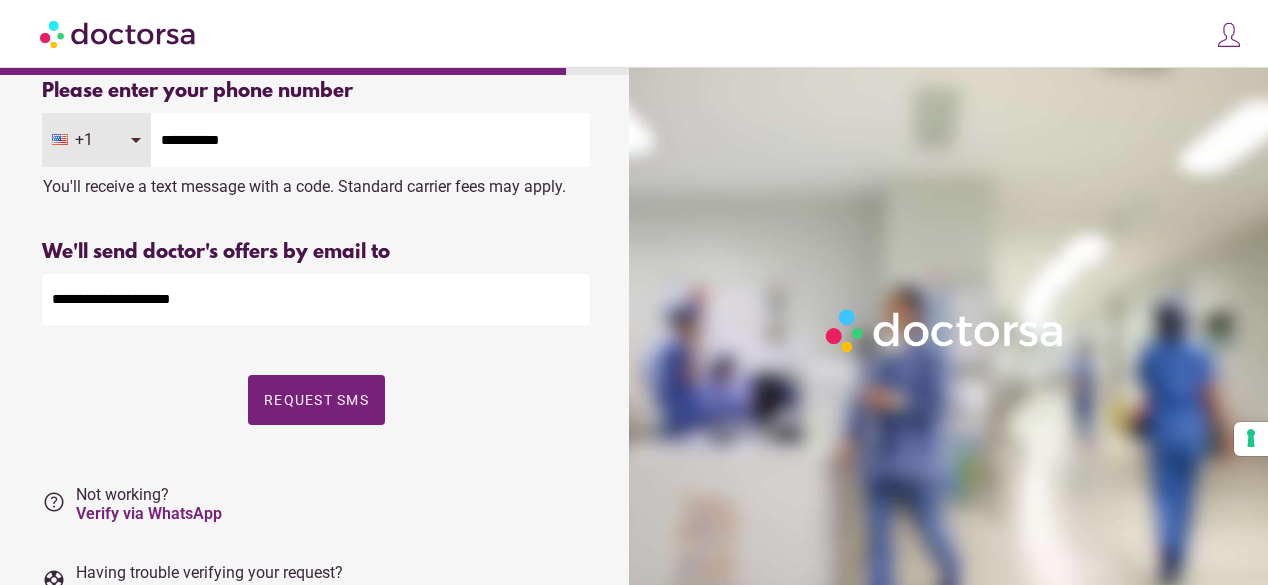 click on "Request Call
Request SMS" at bounding box center [316, 415] 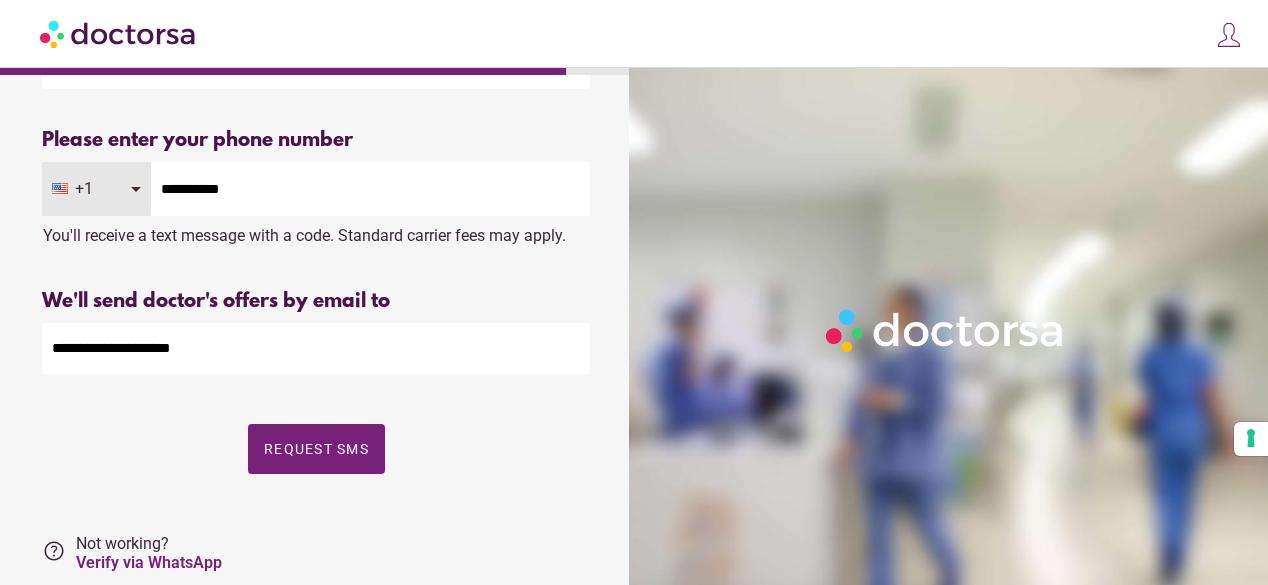 scroll, scrollTop: 223, scrollLeft: 0, axis: vertical 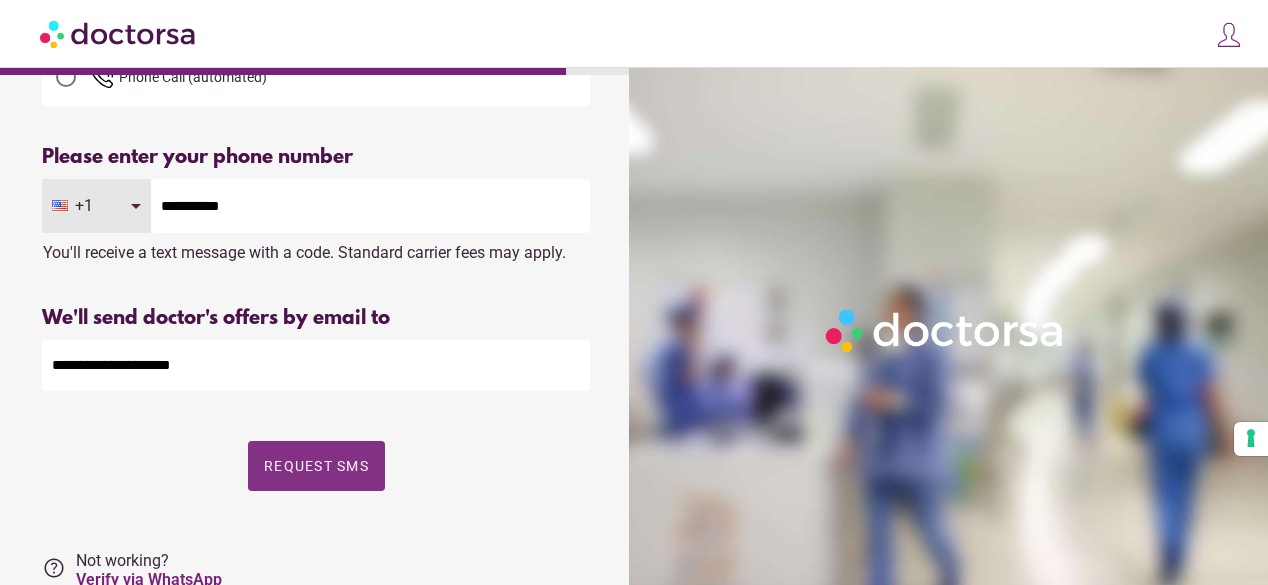 click on "Request SMS" at bounding box center [316, 466] 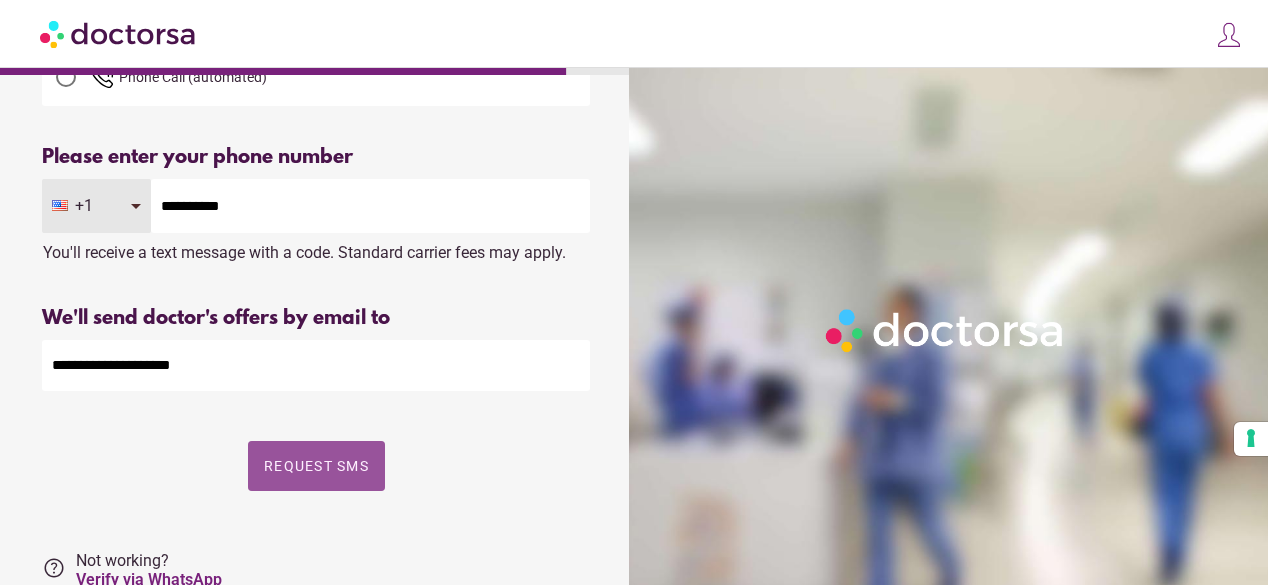 scroll, scrollTop: 0, scrollLeft: 0, axis: both 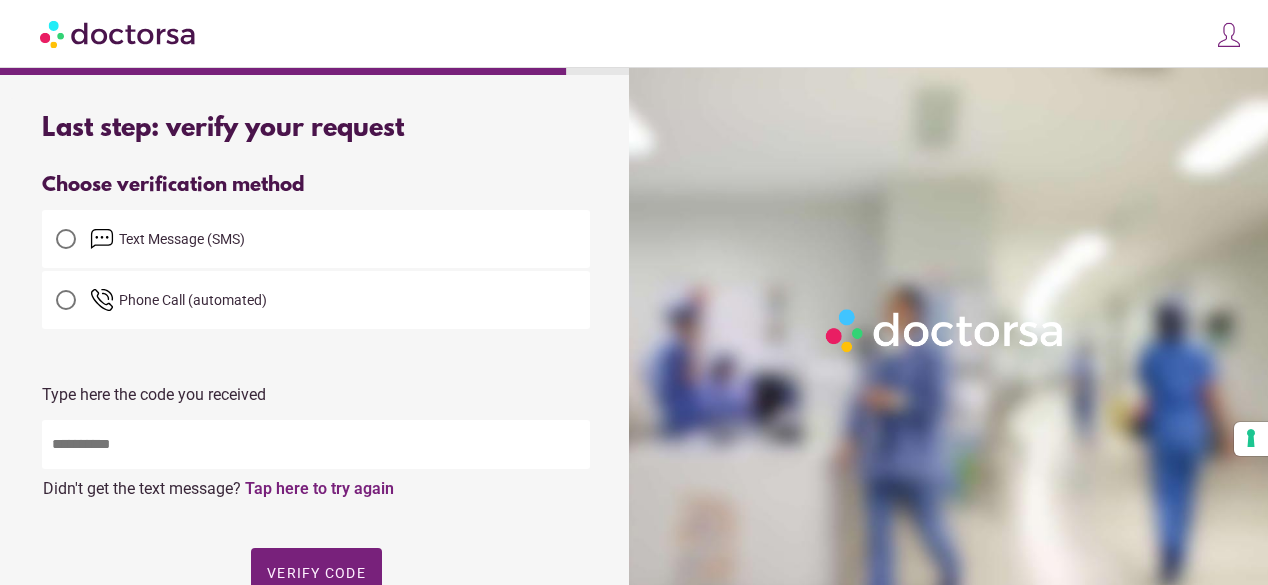 click at bounding box center [316, 444] 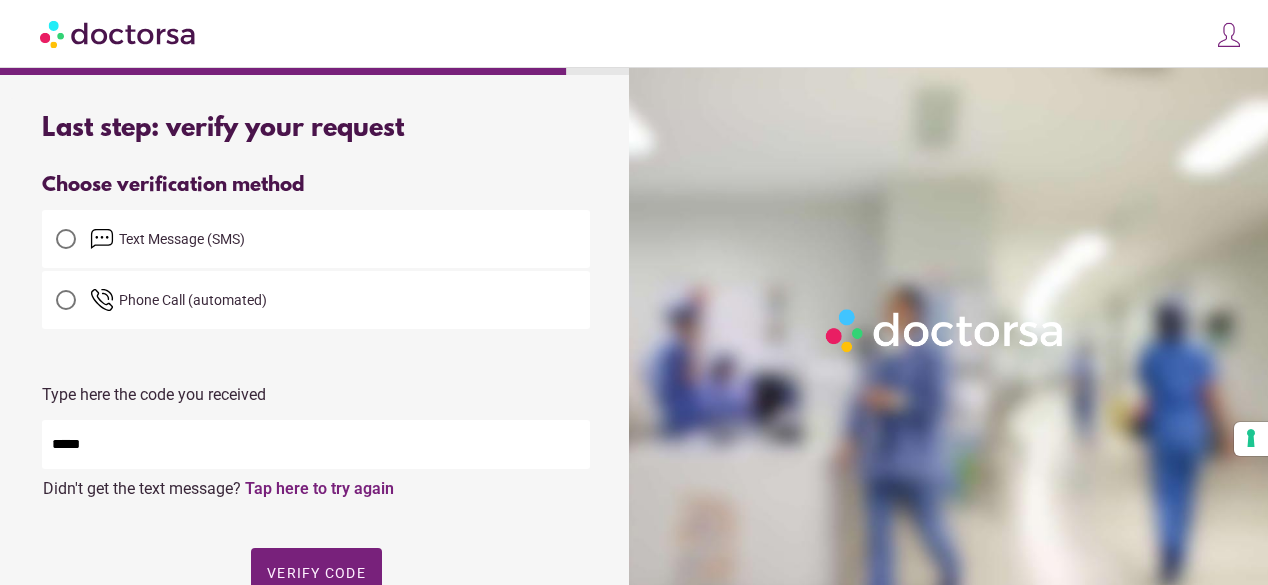 scroll, scrollTop: 116, scrollLeft: 0, axis: vertical 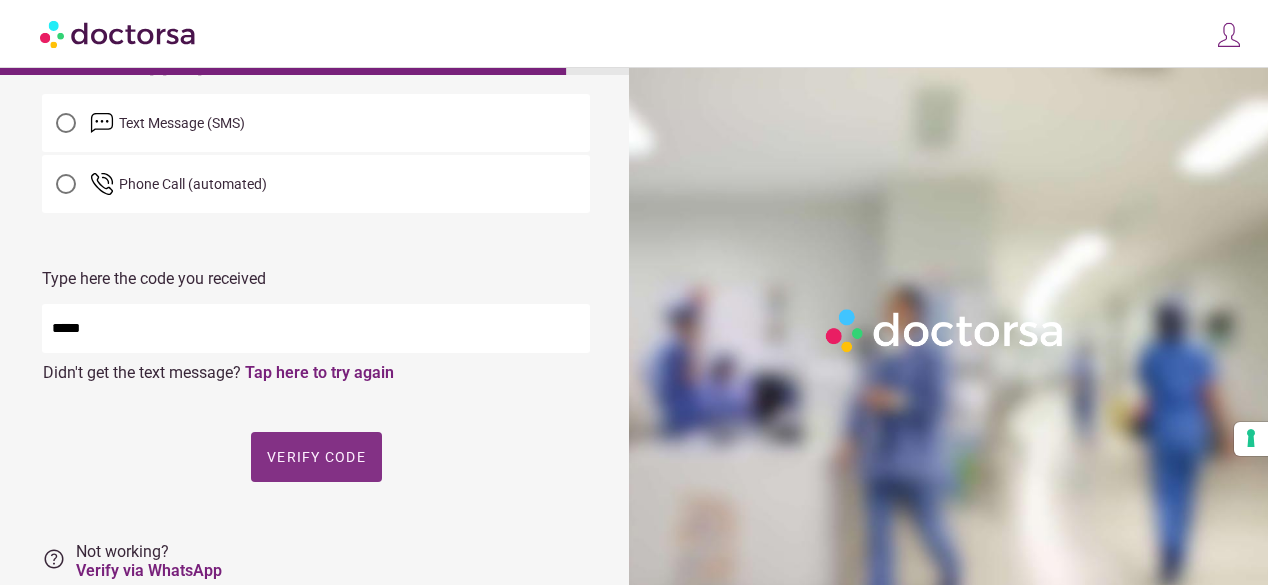type on "*****" 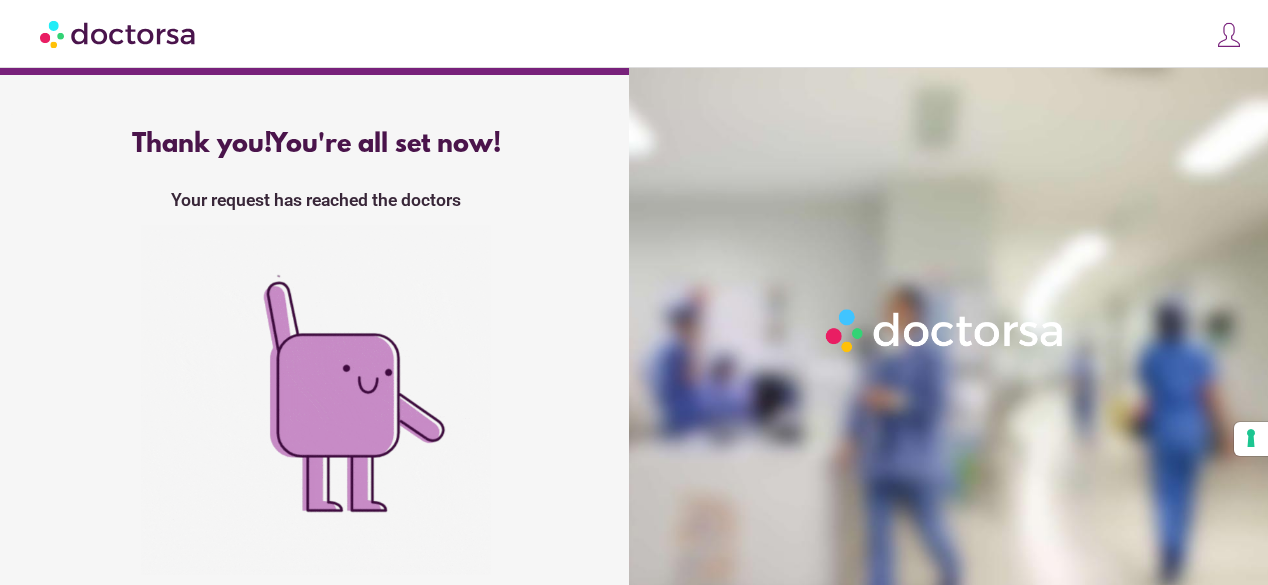 scroll, scrollTop: 132, scrollLeft: 0, axis: vertical 